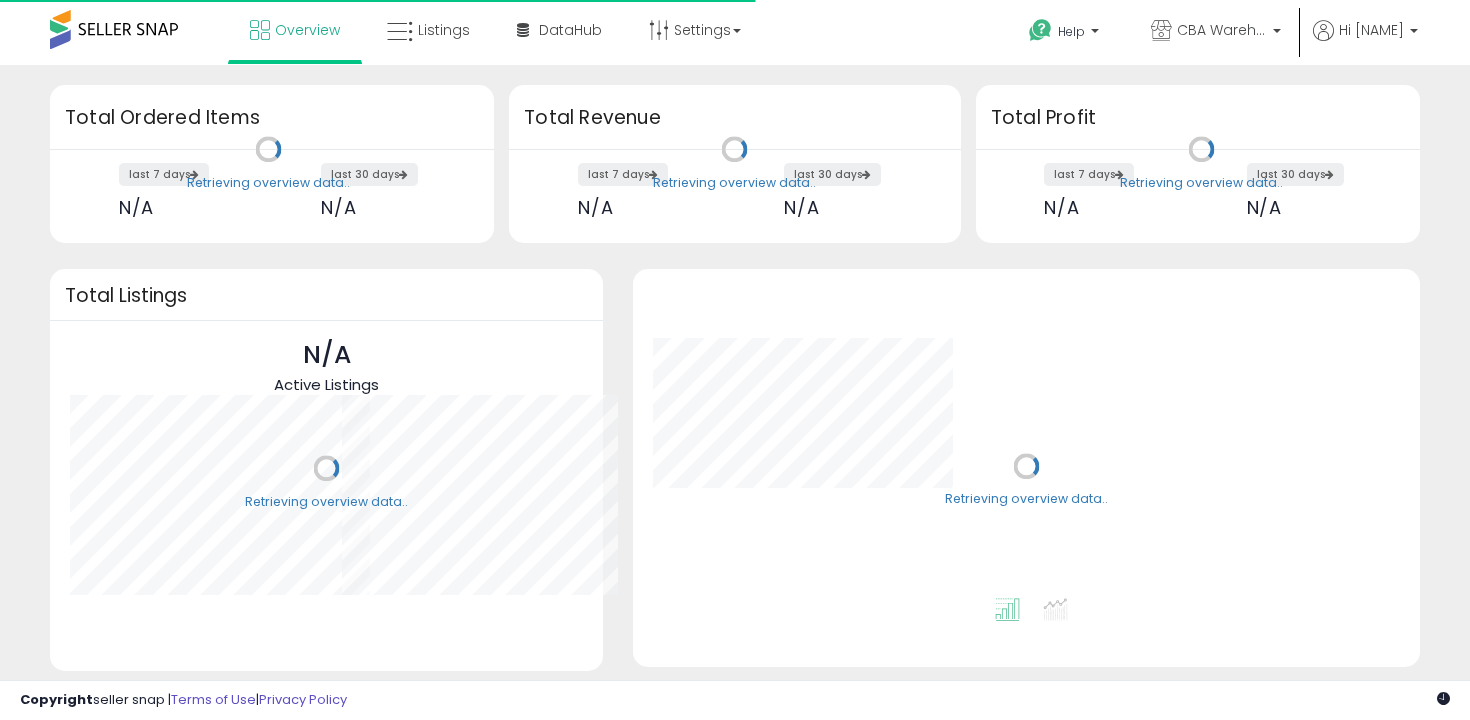 scroll, scrollTop: 0, scrollLeft: 0, axis: both 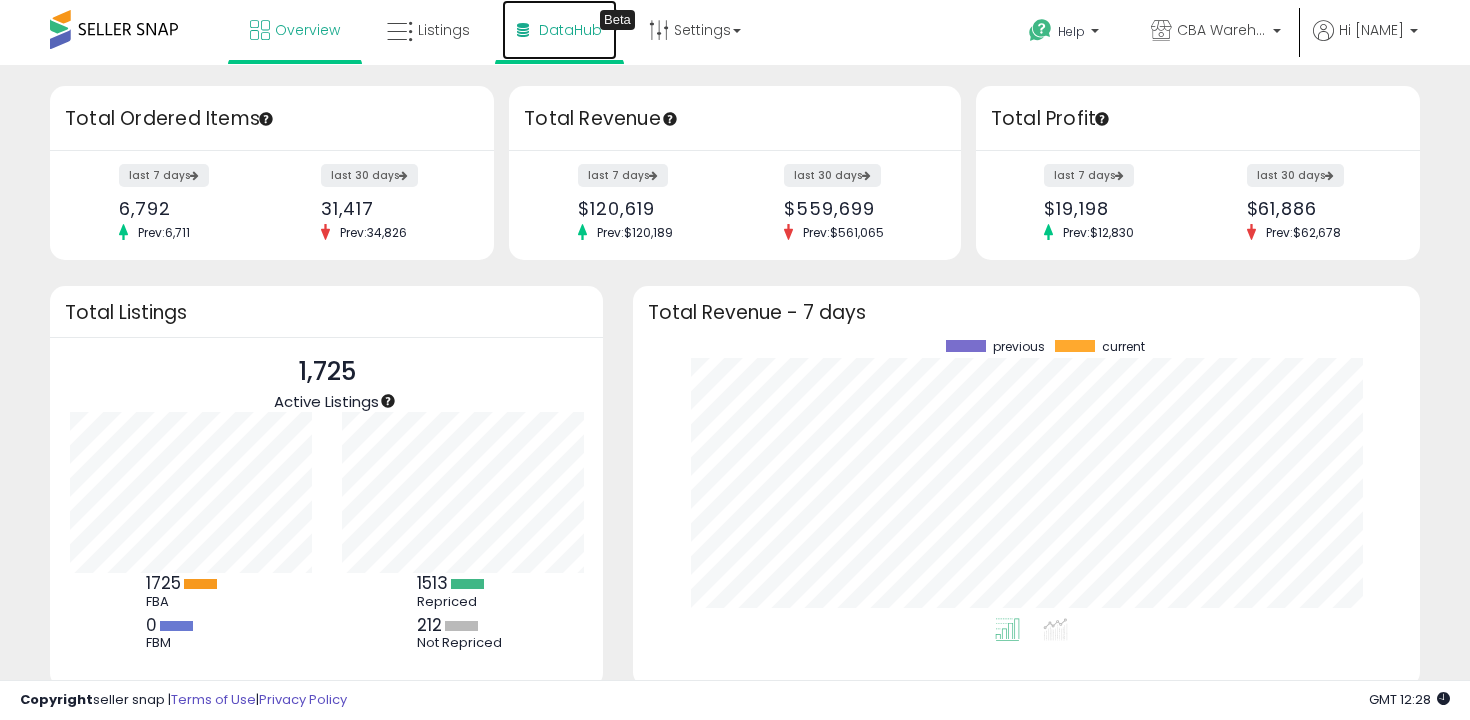 click on "DataHub" at bounding box center [570, 30] 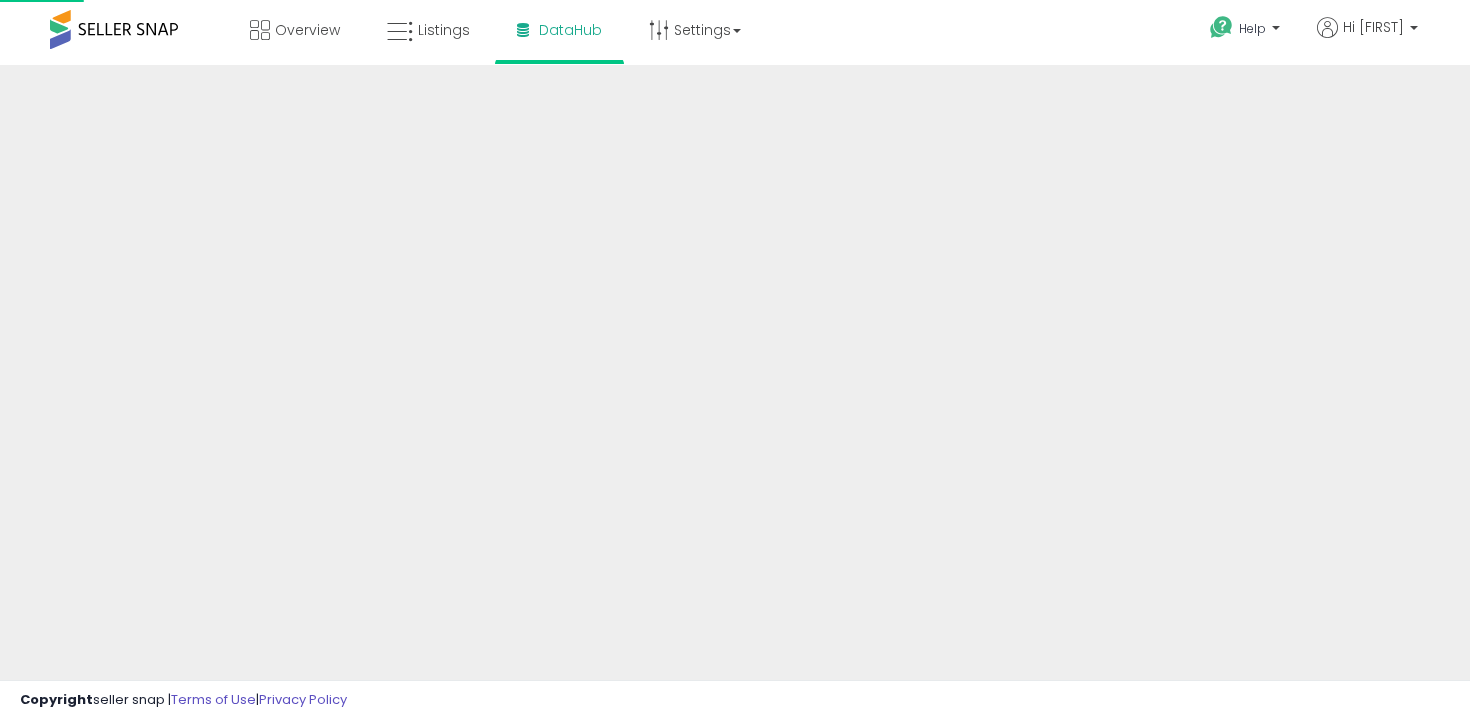 scroll, scrollTop: 0, scrollLeft: 0, axis: both 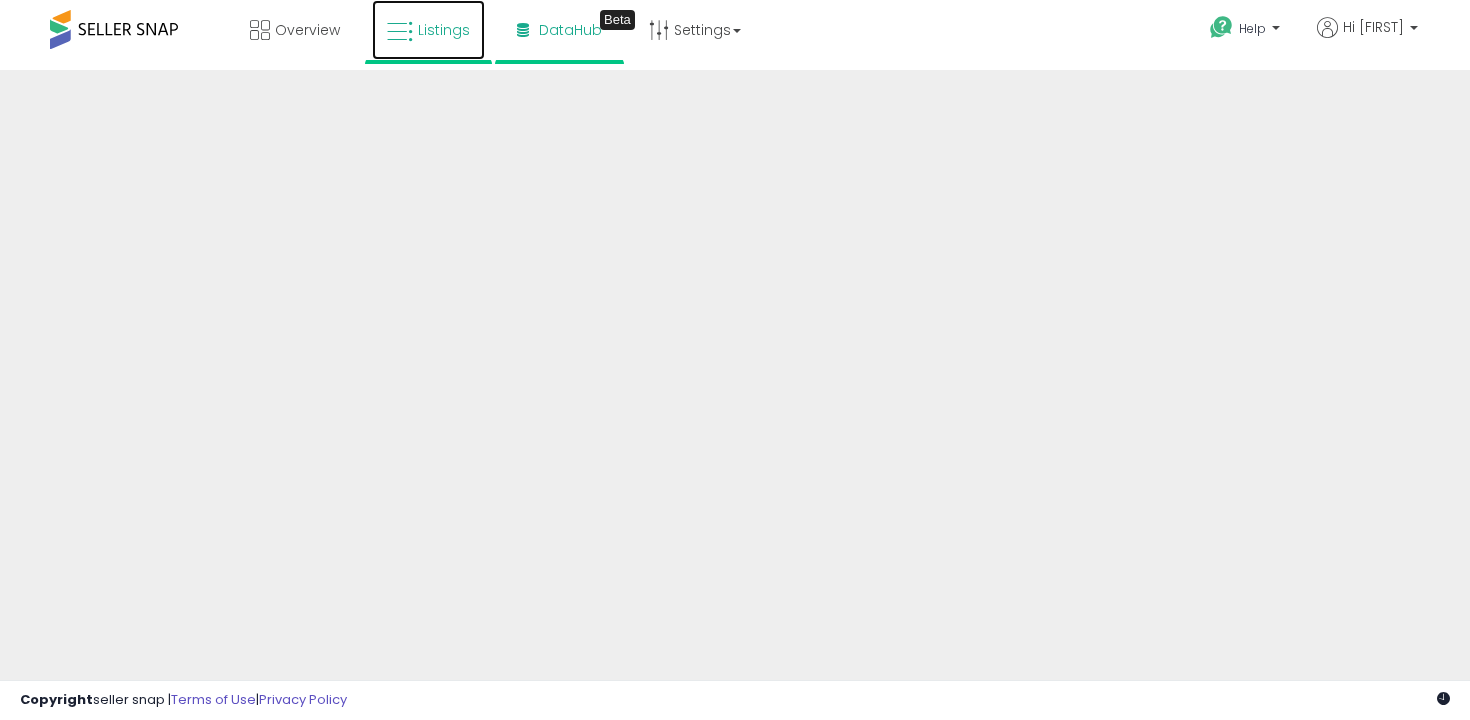 click at bounding box center [400, 32] 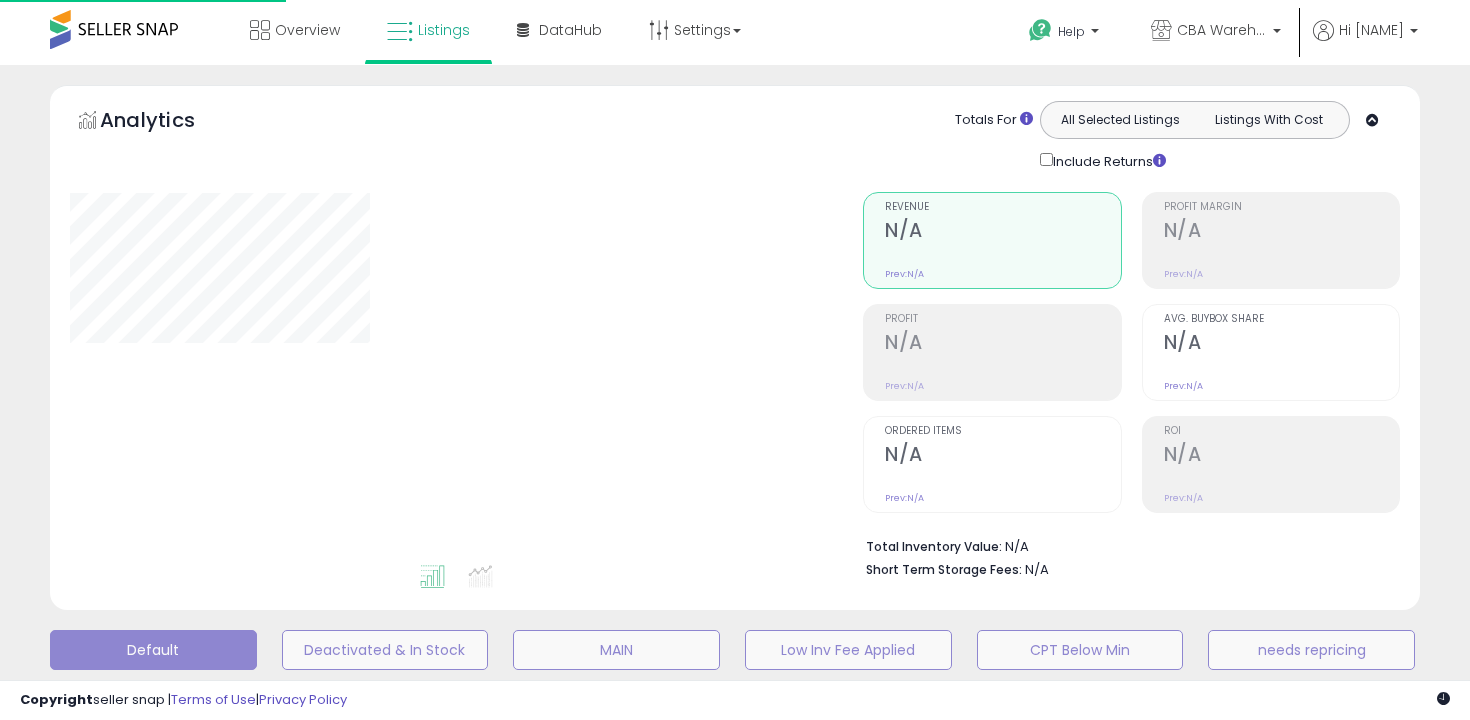 scroll, scrollTop: 0, scrollLeft: 0, axis: both 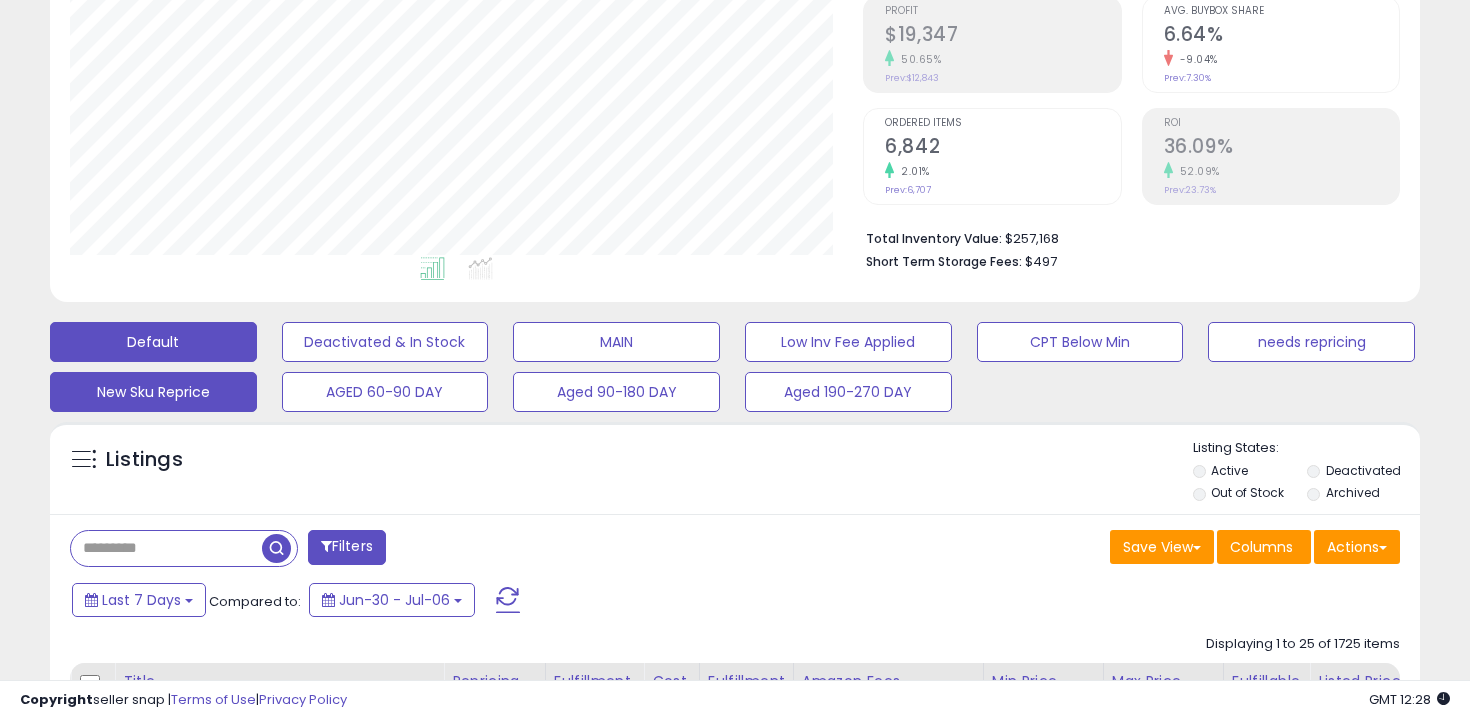 click on "New Sku Reprice" at bounding box center [385, 342] 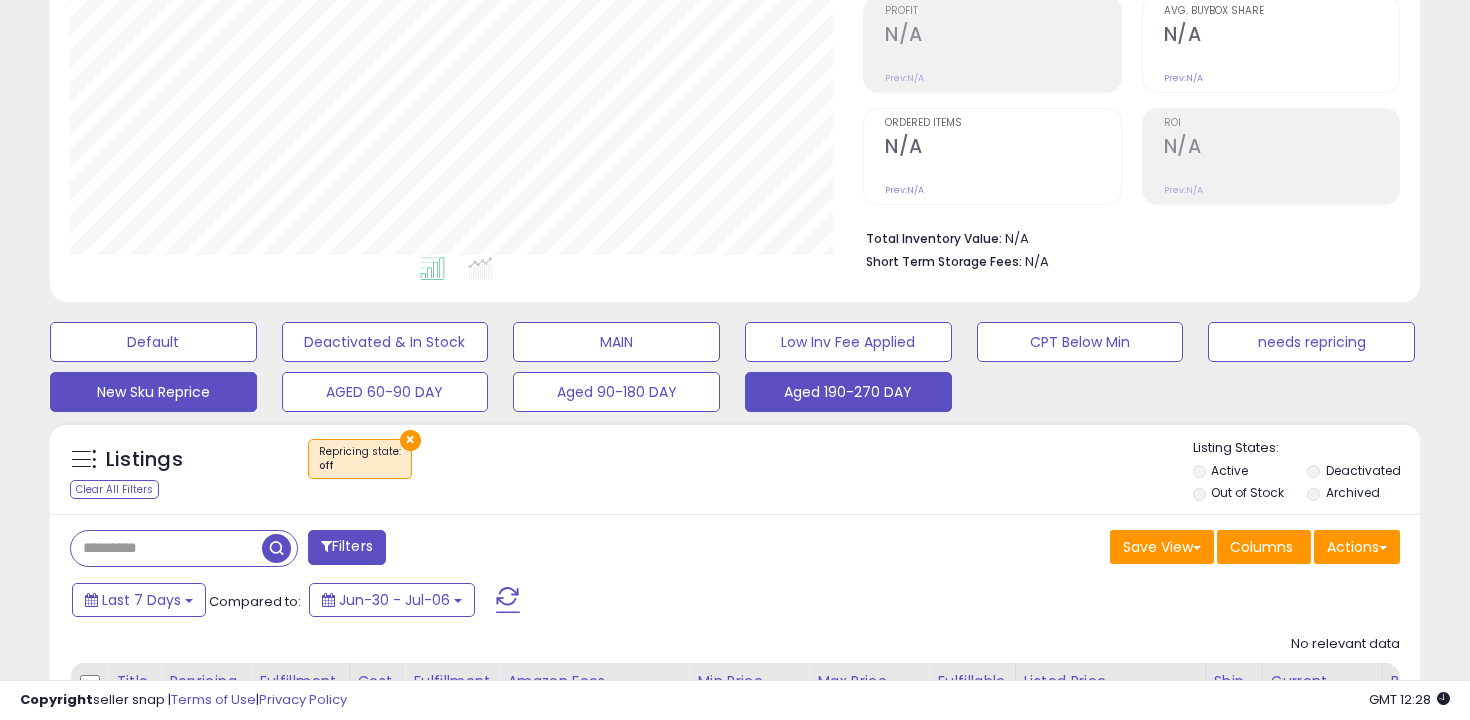 click on "Aged 190-270 DAY" at bounding box center [153, 342] 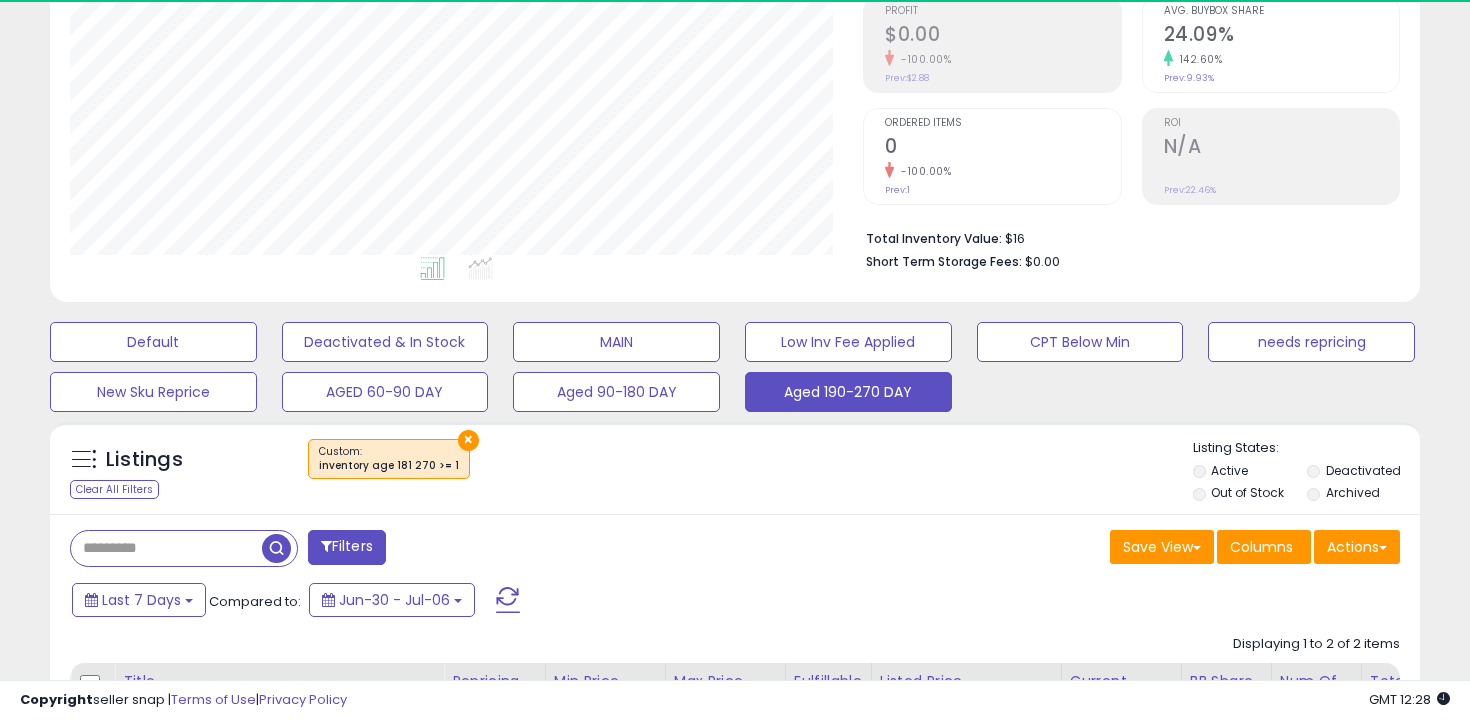 scroll, scrollTop: 999590, scrollLeft: 999206, axis: both 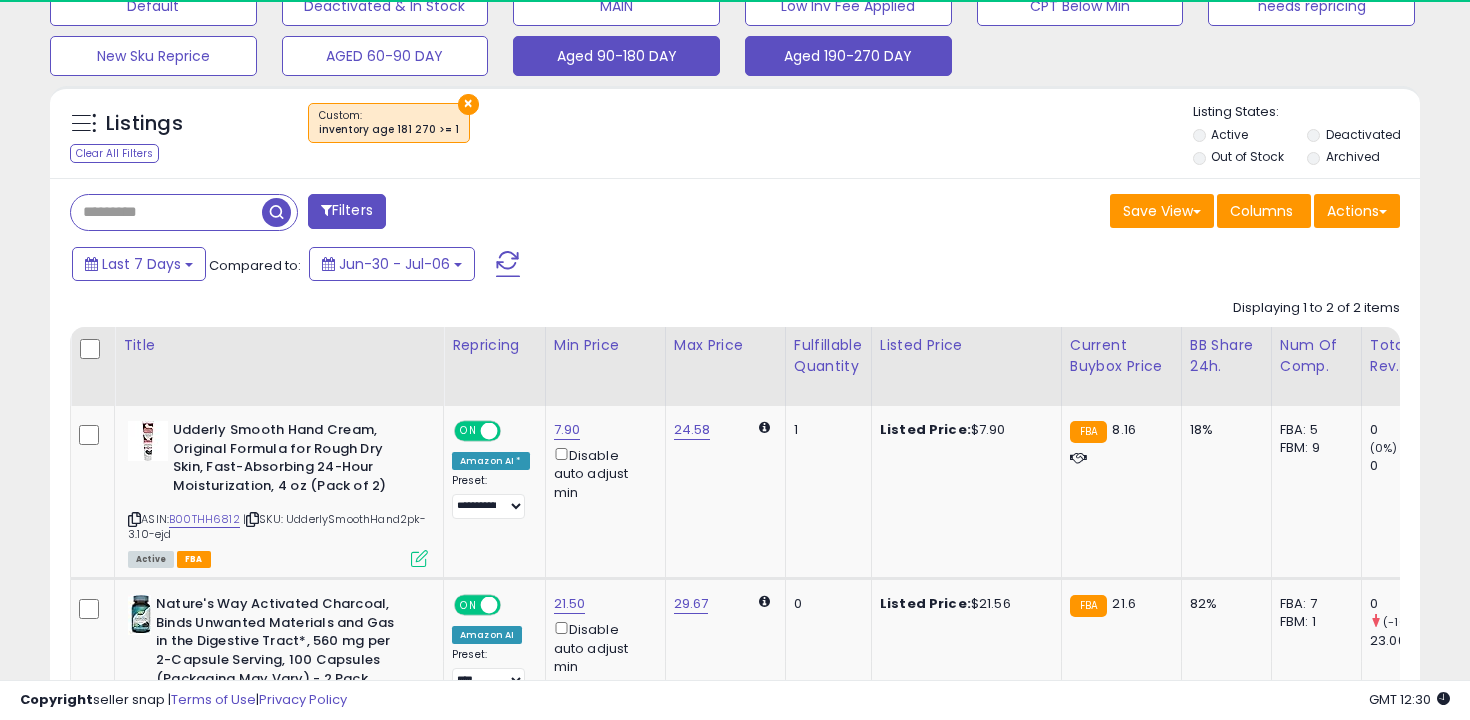 click on "Aged 90-180 DAY" at bounding box center [153, 6] 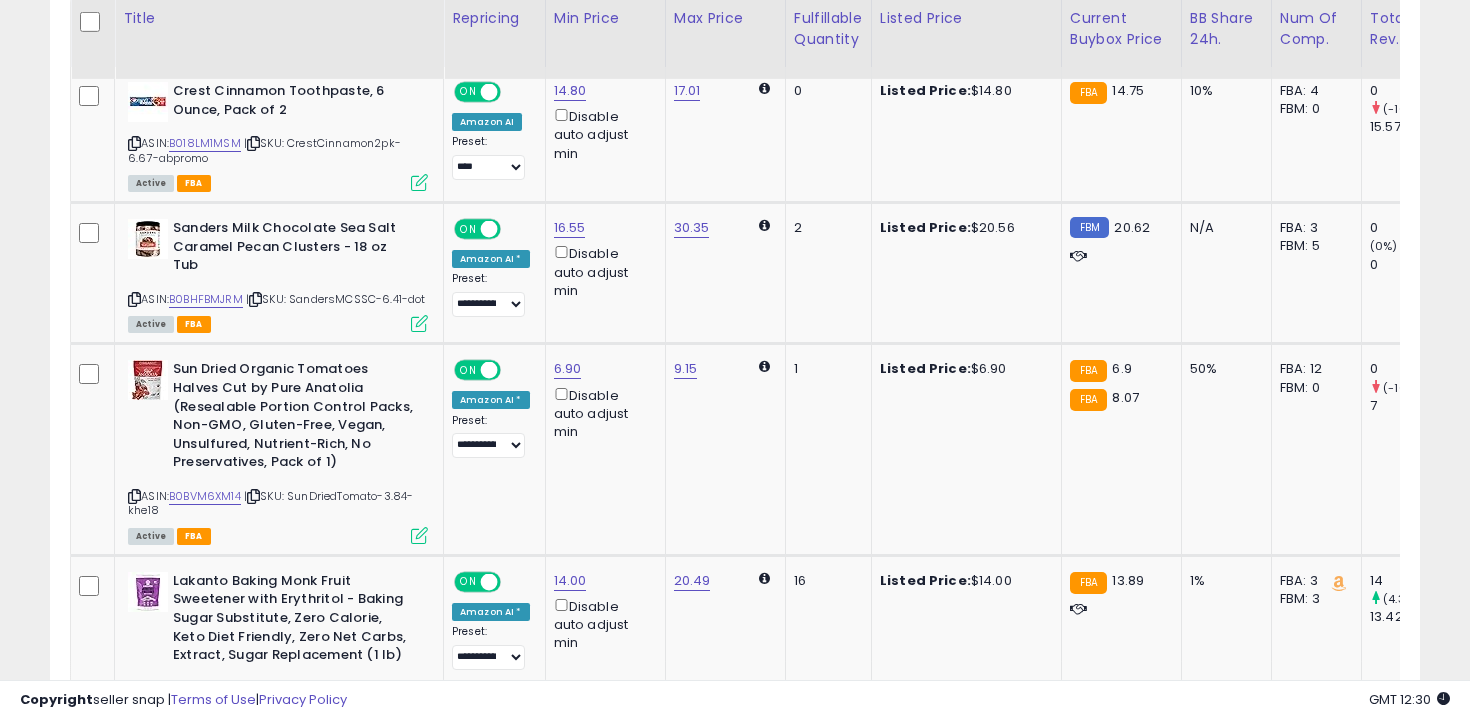 scroll, scrollTop: 1062, scrollLeft: 0, axis: vertical 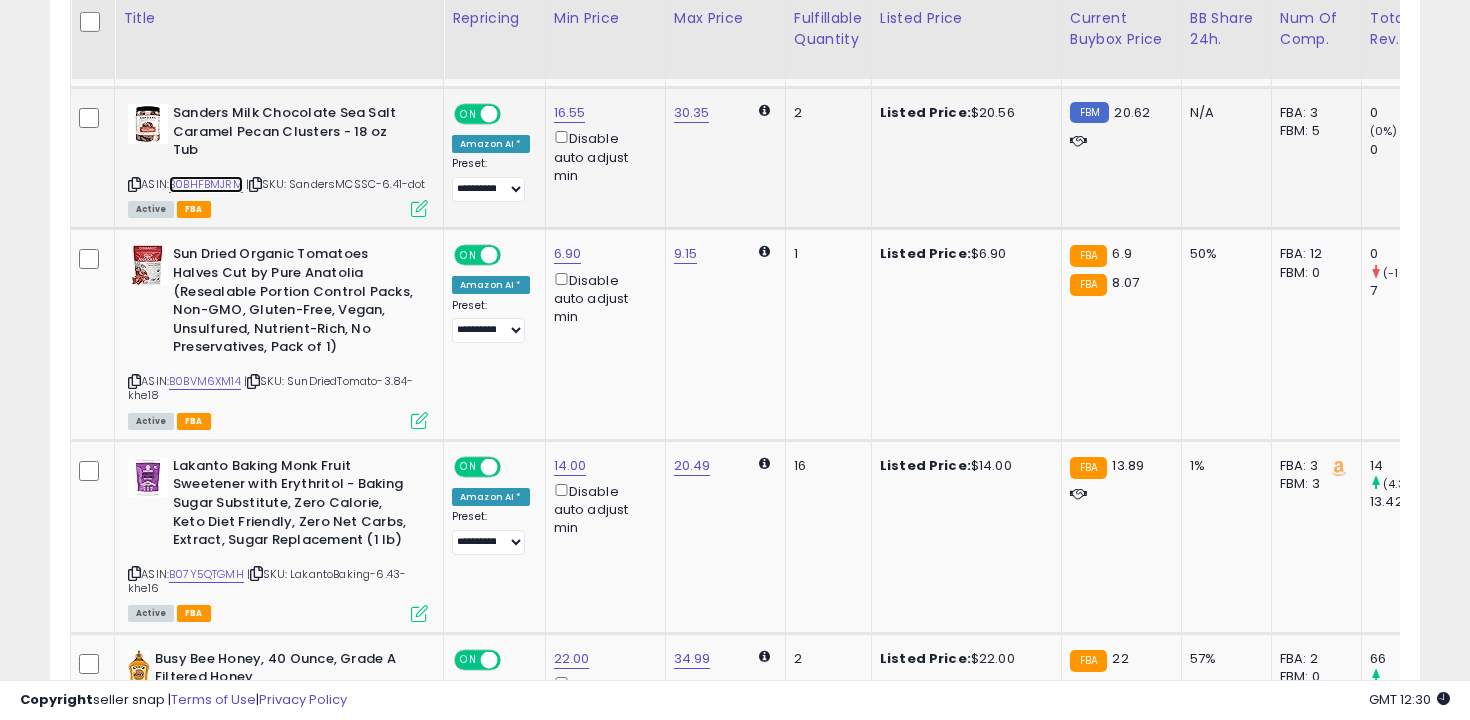 click on "B0BHFBMJRM" at bounding box center [206, 184] 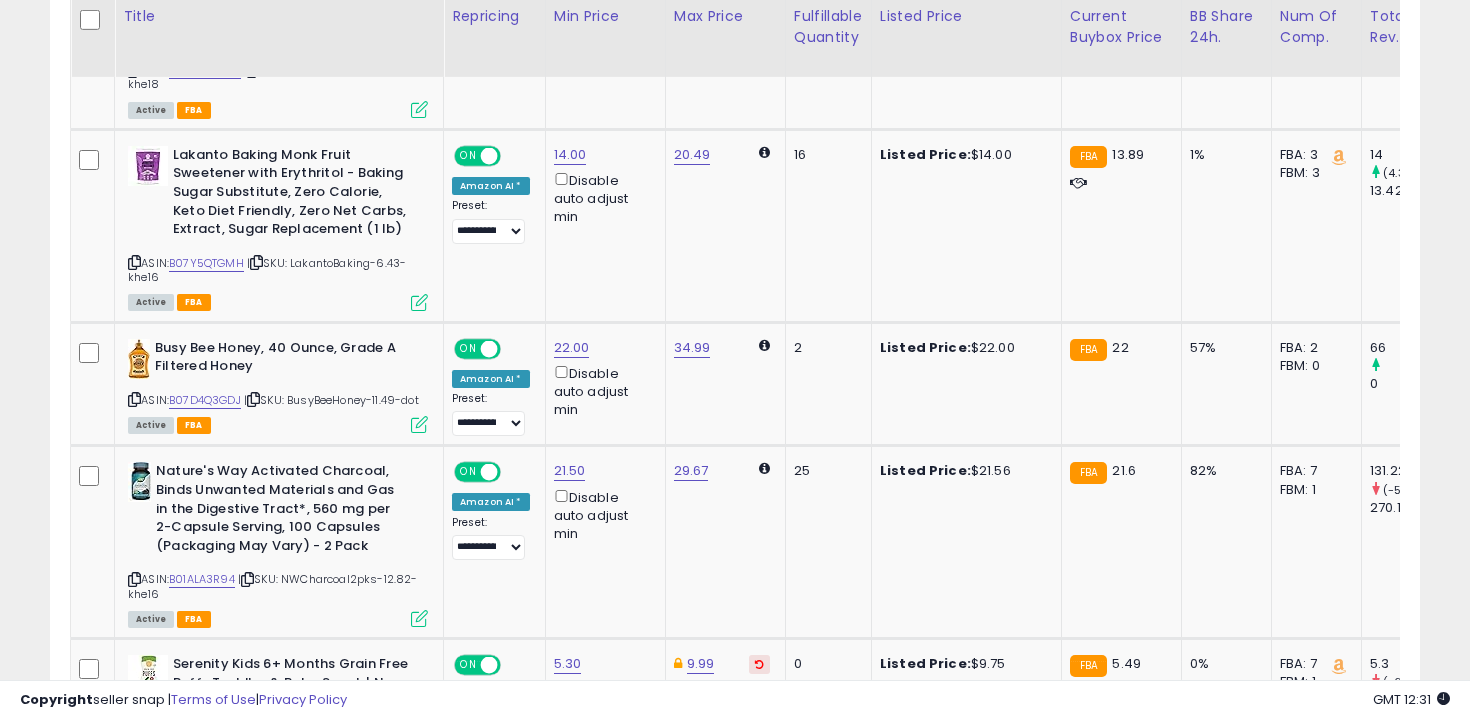 scroll, scrollTop: 1431, scrollLeft: 0, axis: vertical 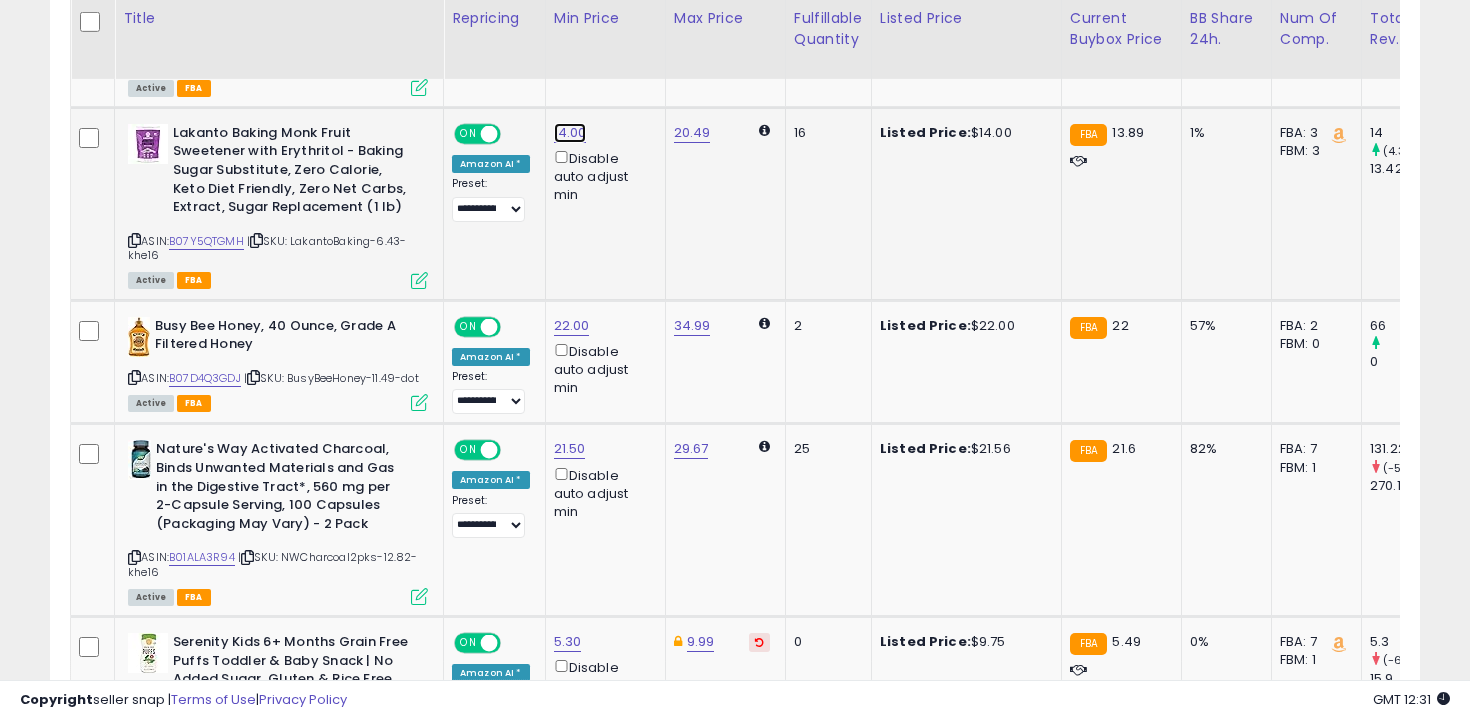 click on "14.00" at bounding box center (570, -357) 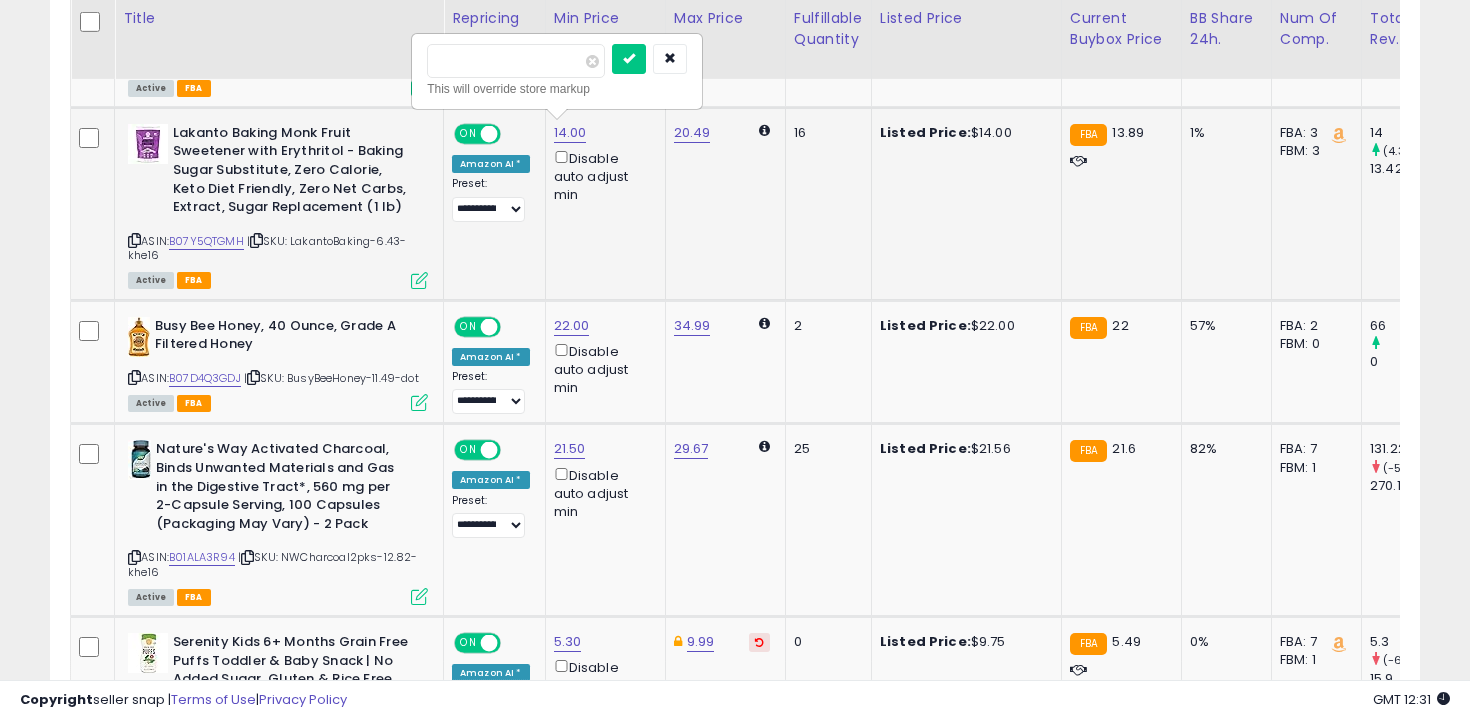 click on "*****" at bounding box center (516, 61) 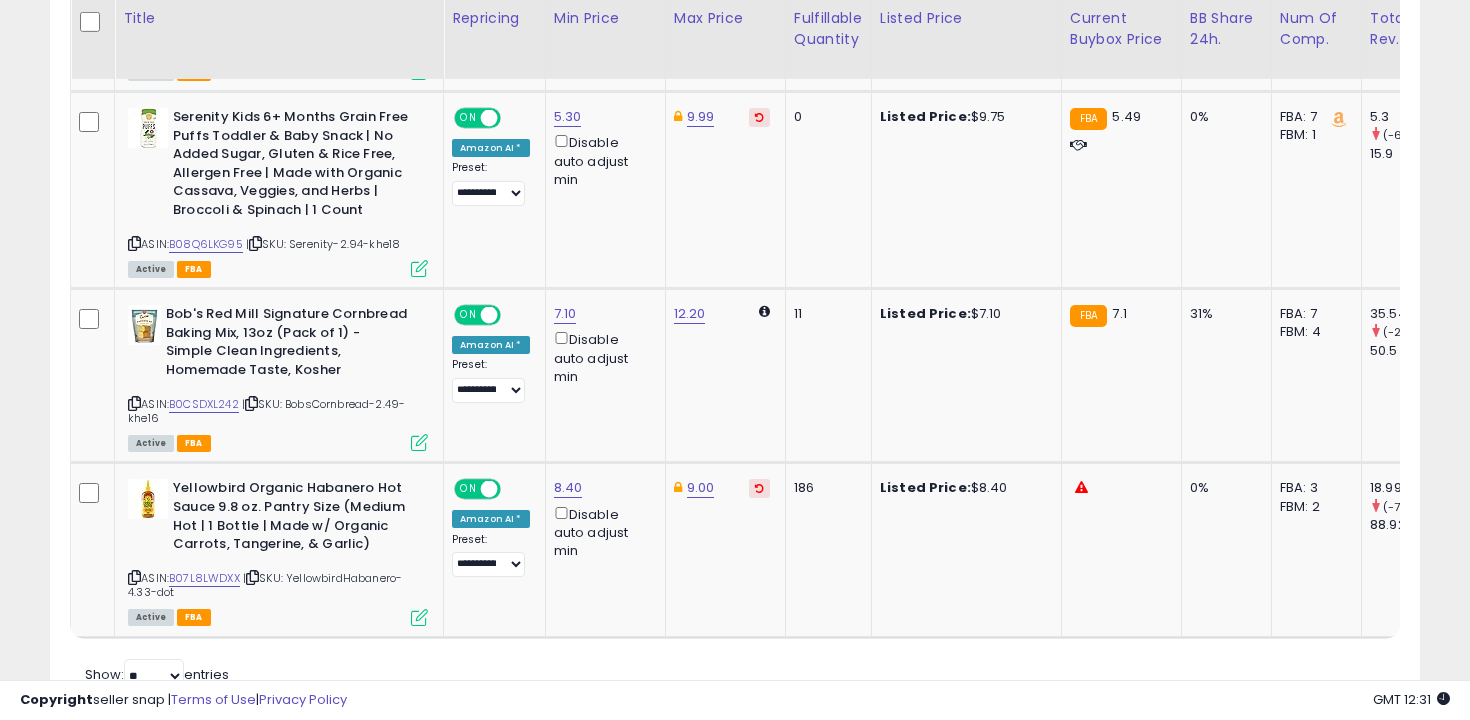 scroll, scrollTop: 2038, scrollLeft: 0, axis: vertical 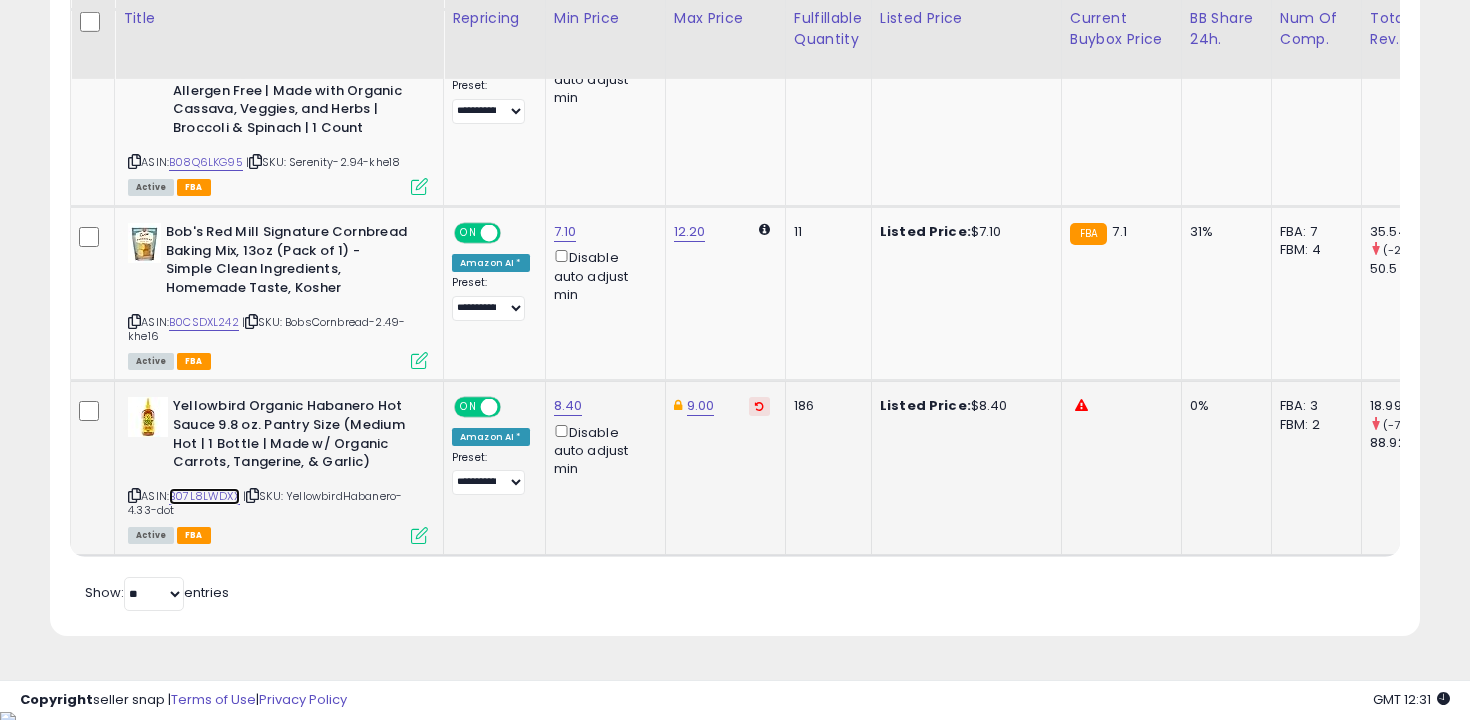 click on "B07L8LWDXX" at bounding box center (204, 496) 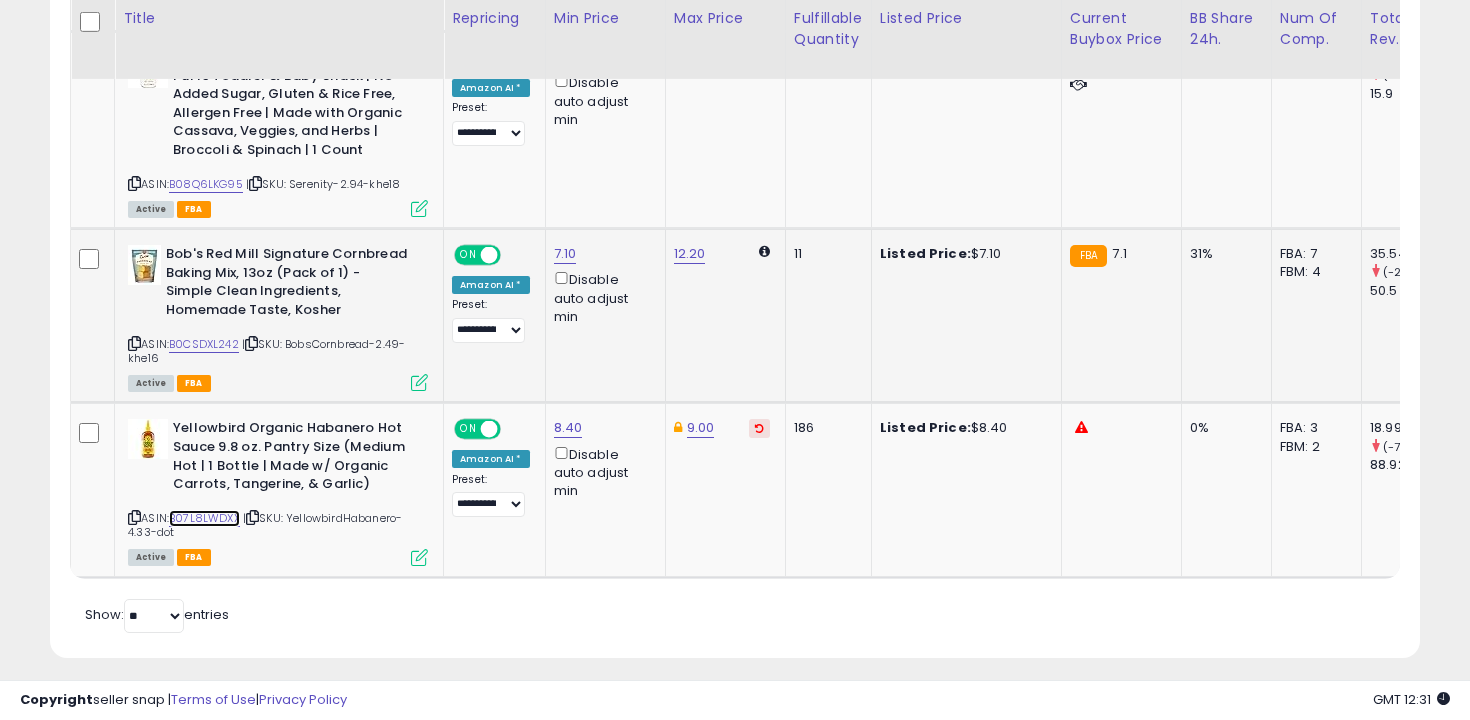 scroll, scrollTop: 2038, scrollLeft: 0, axis: vertical 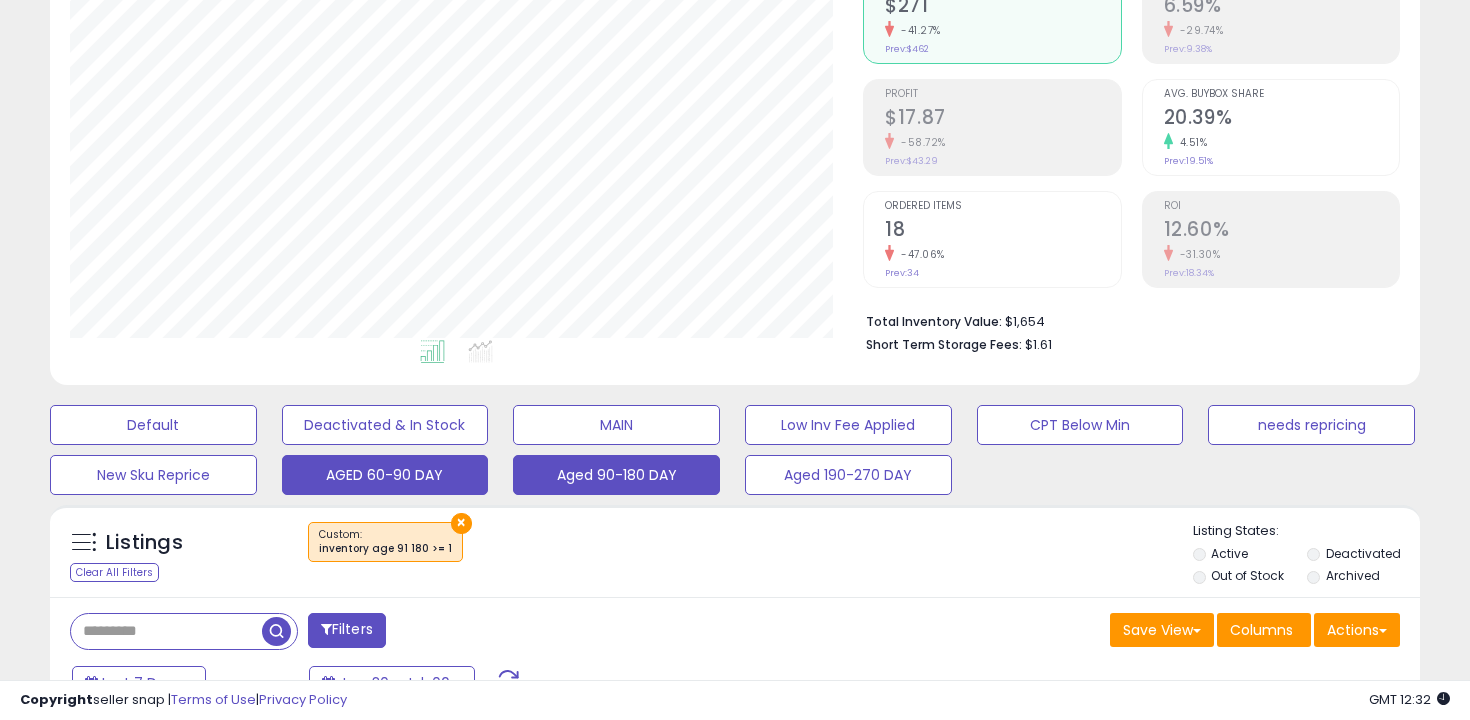 click on "AGED 60-90 DAY" at bounding box center (153, 425) 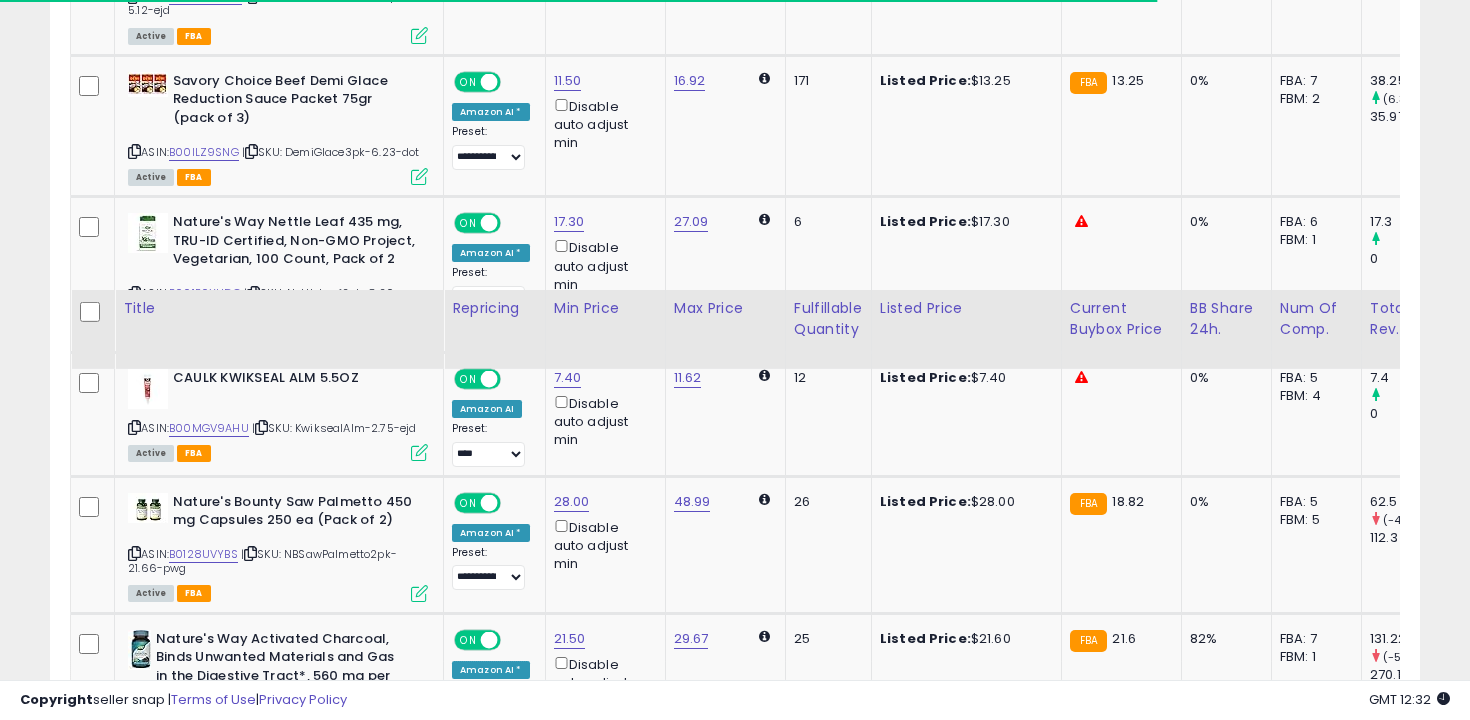 scroll, scrollTop: 4290, scrollLeft: 0, axis: vertical 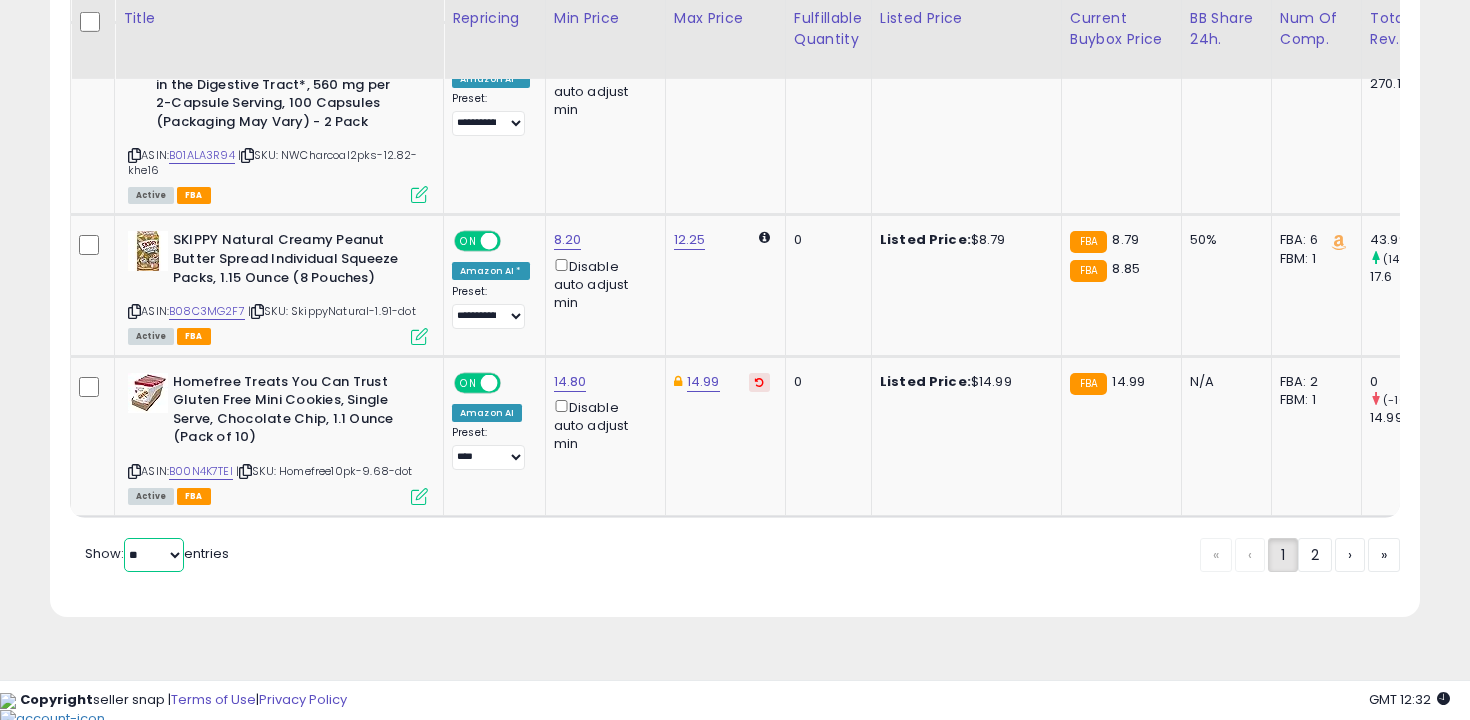 click on "**
**" at bounding box center [154, 555] 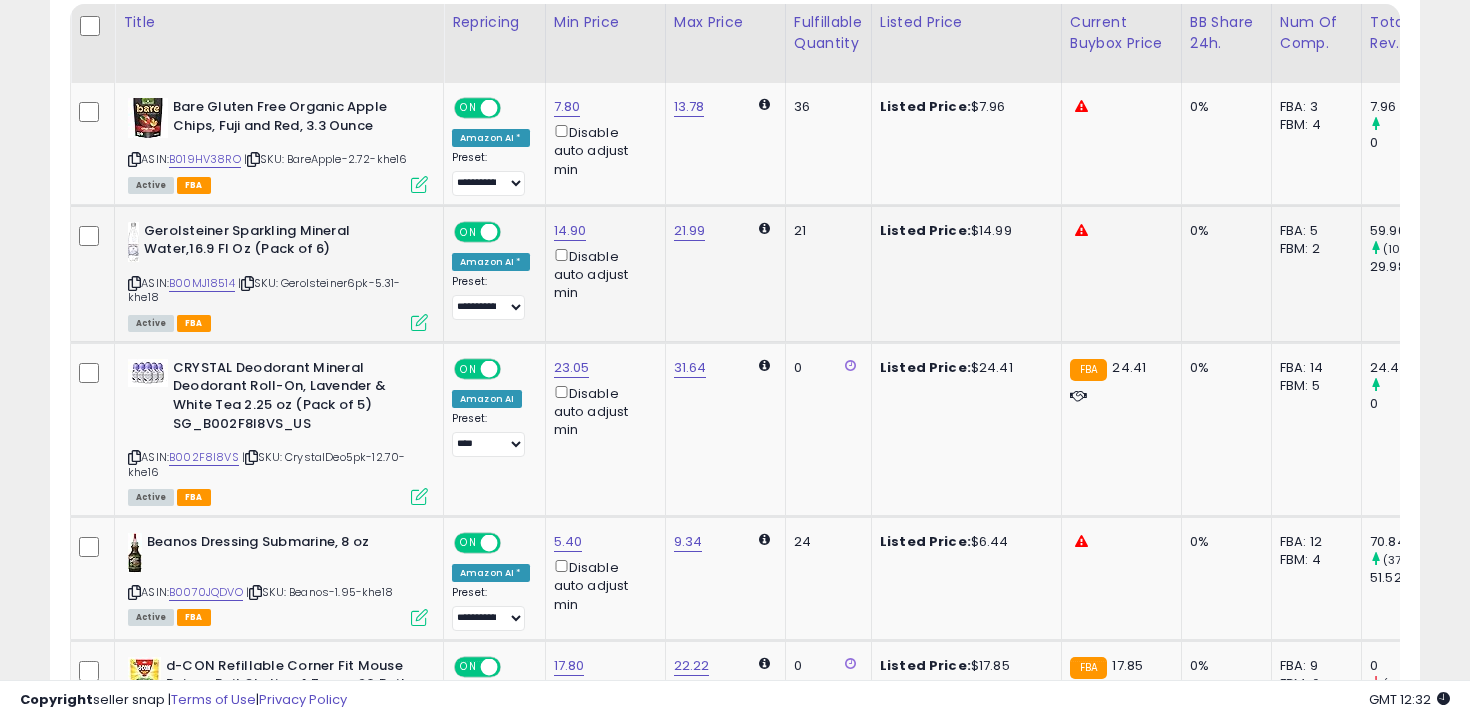 scroll, scrollTop: 969, scrollLeft: 0, axis: vertical 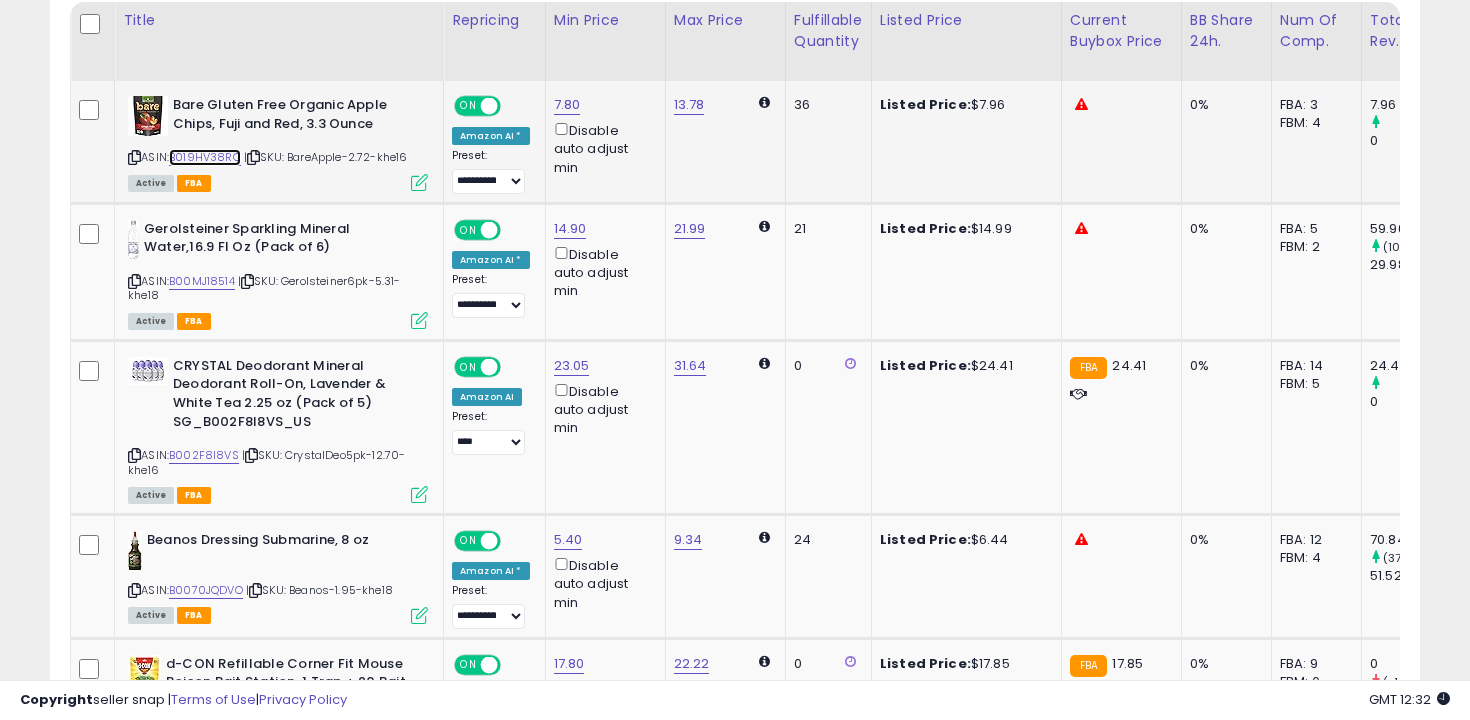 click on "B019HV38RO" at bounding box center [205, 157] 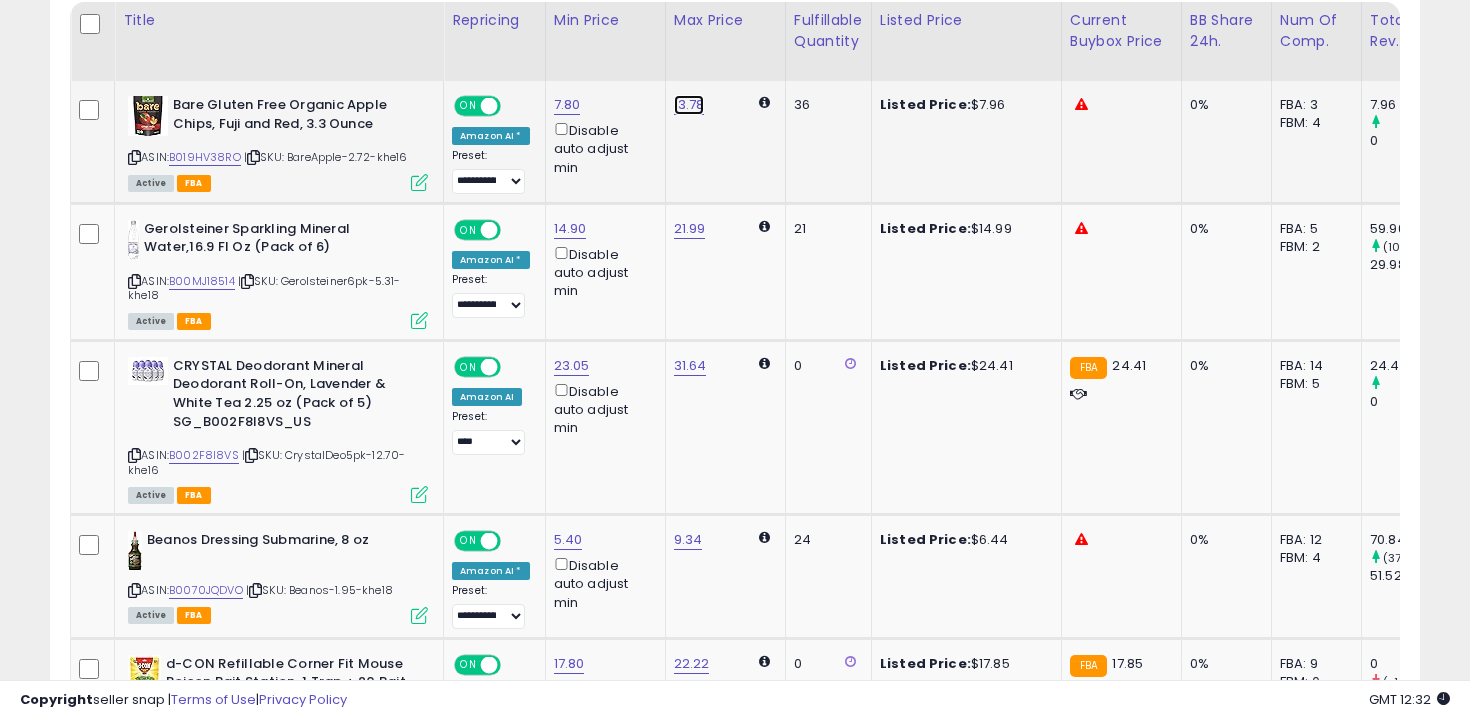 click on "13.78" at bounding box center (689, 105) 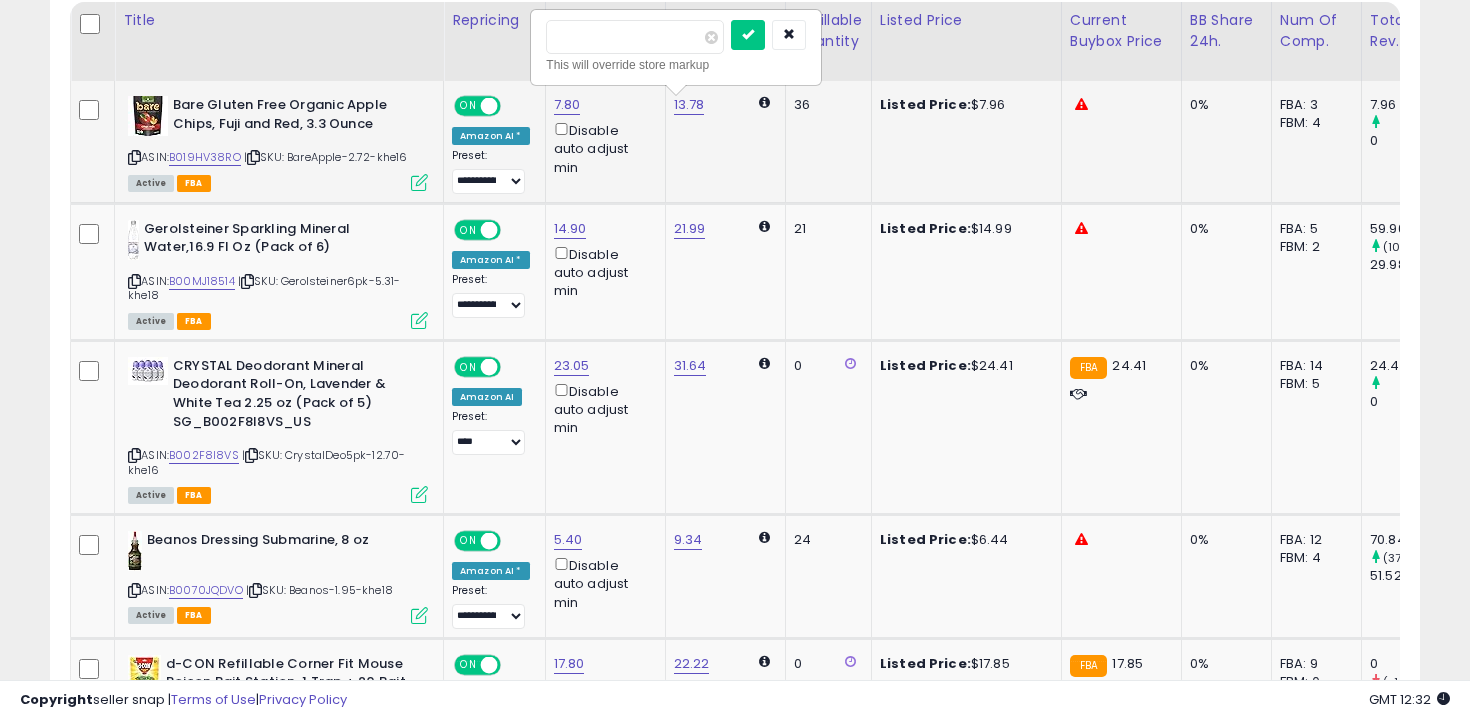 click on "*****" at bounding box center (635, 37) 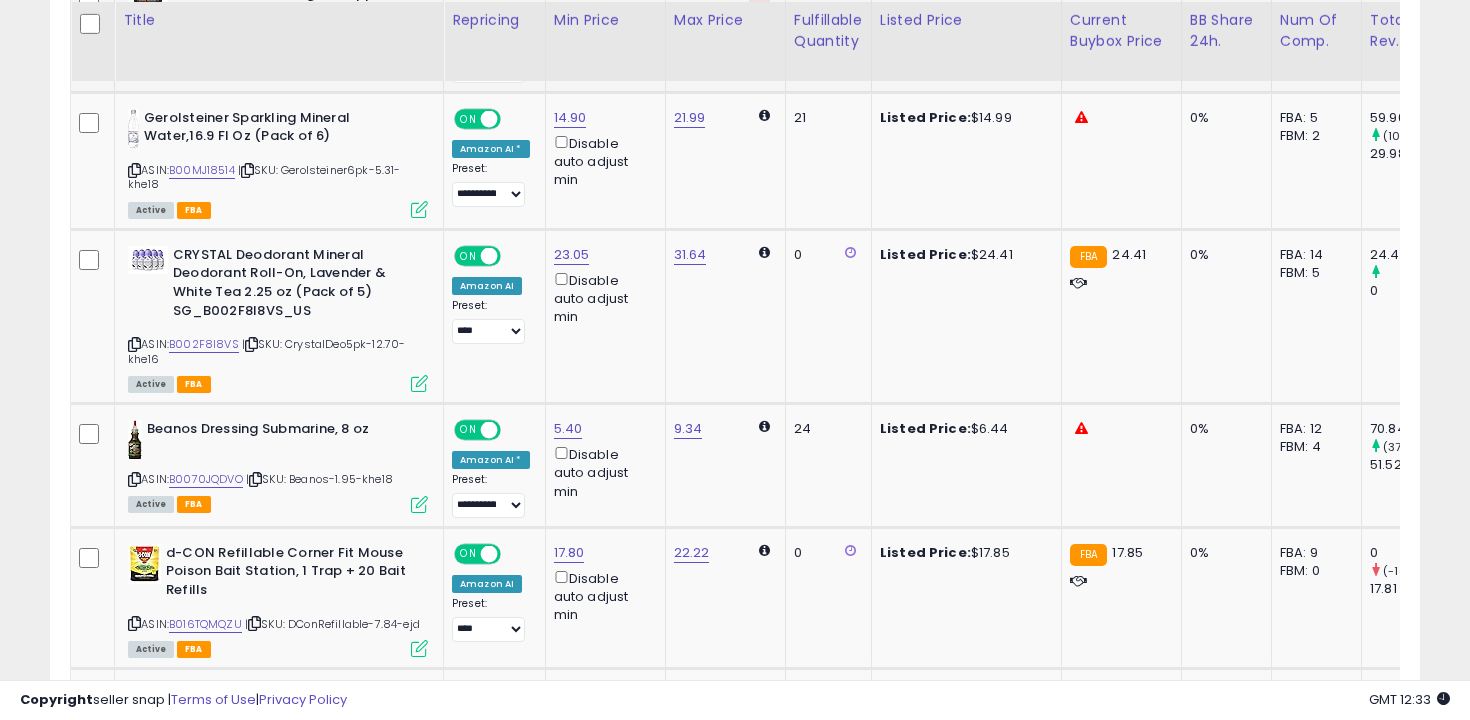 scroll, scrollTop: 1082, scrollLeft: 0, axis: vertical 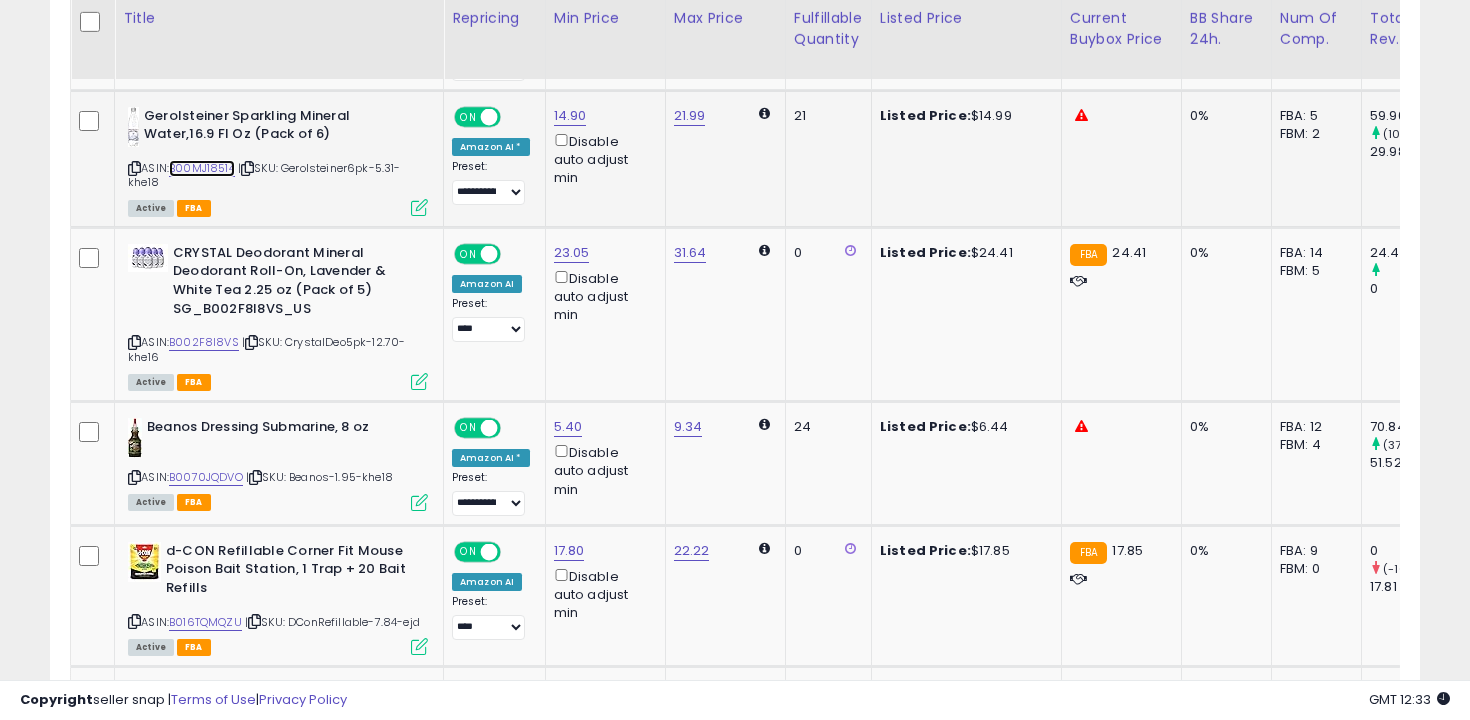 click on "B00MJ18514" at bounding box center (202, 168) 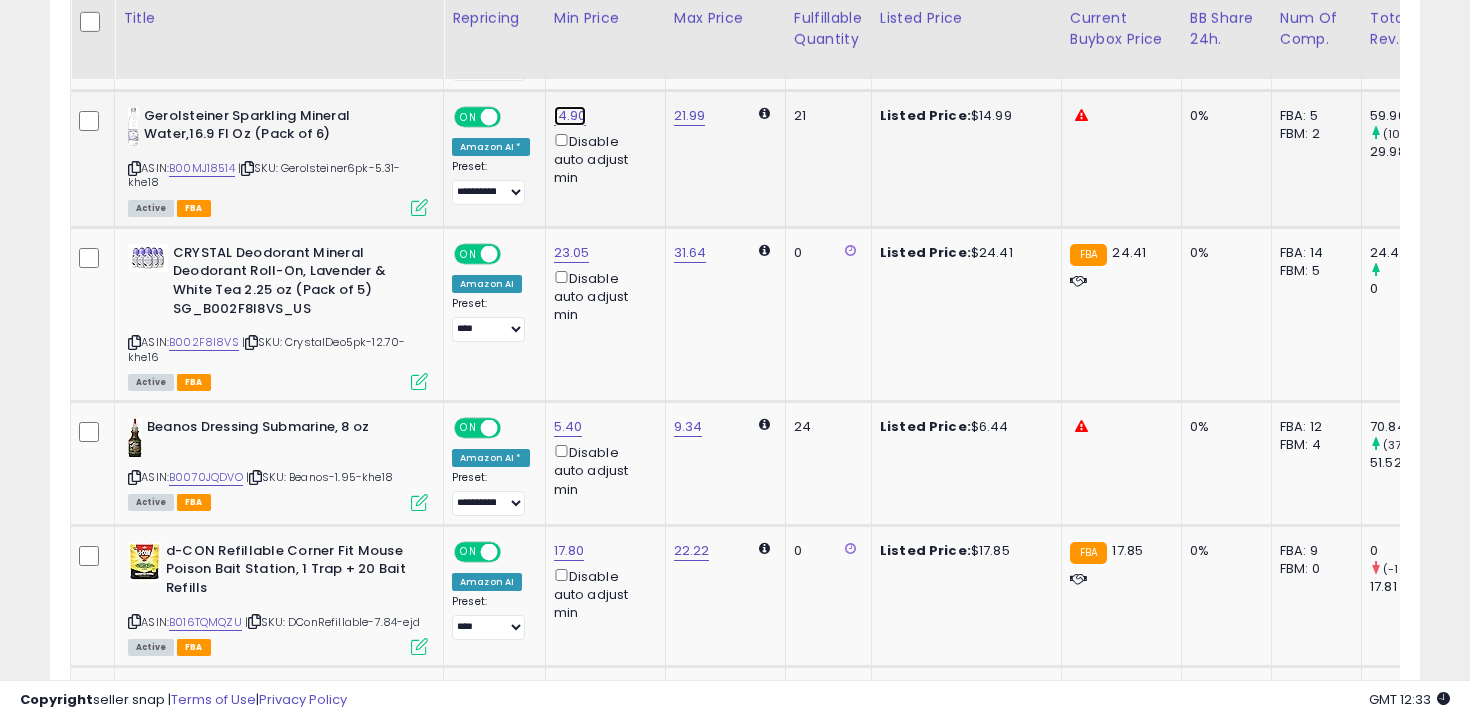 click on "14.90" at bounding box center (567, -8) 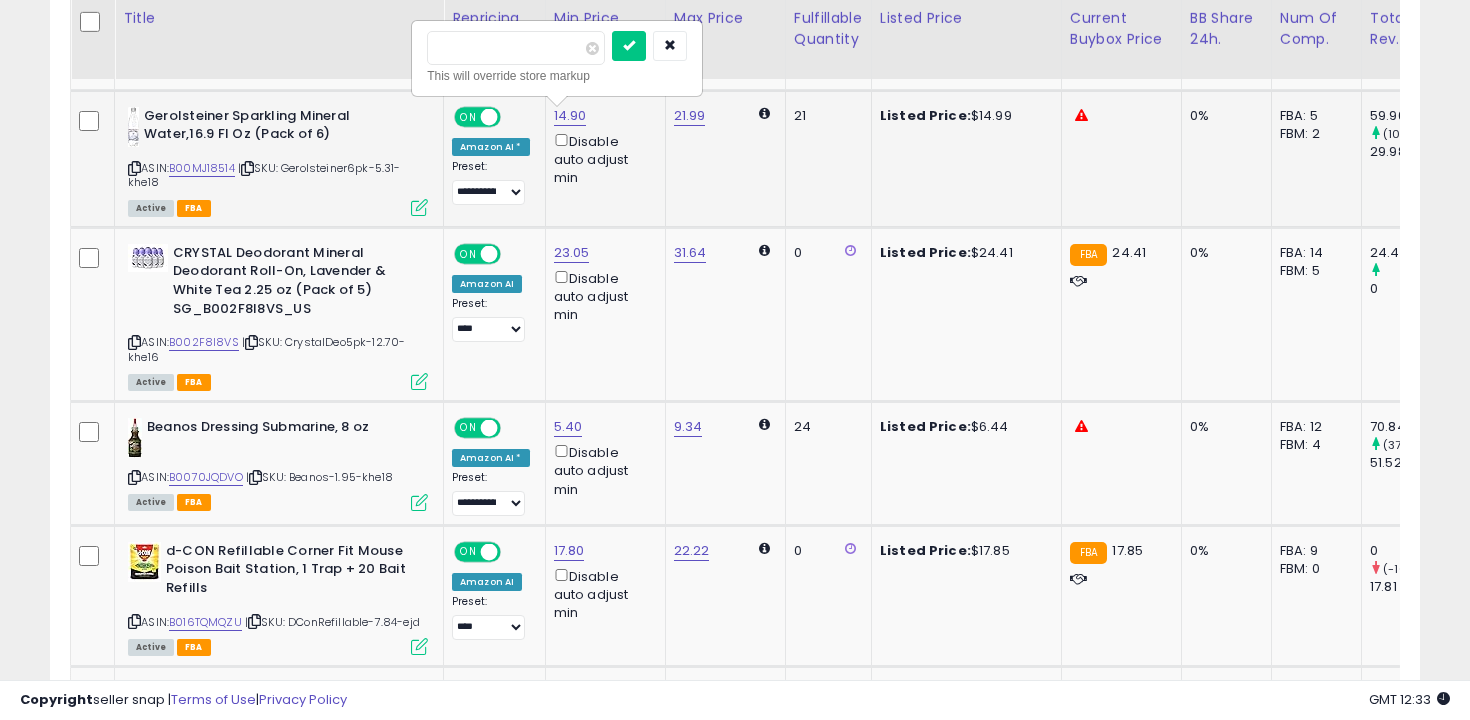 type on "****" 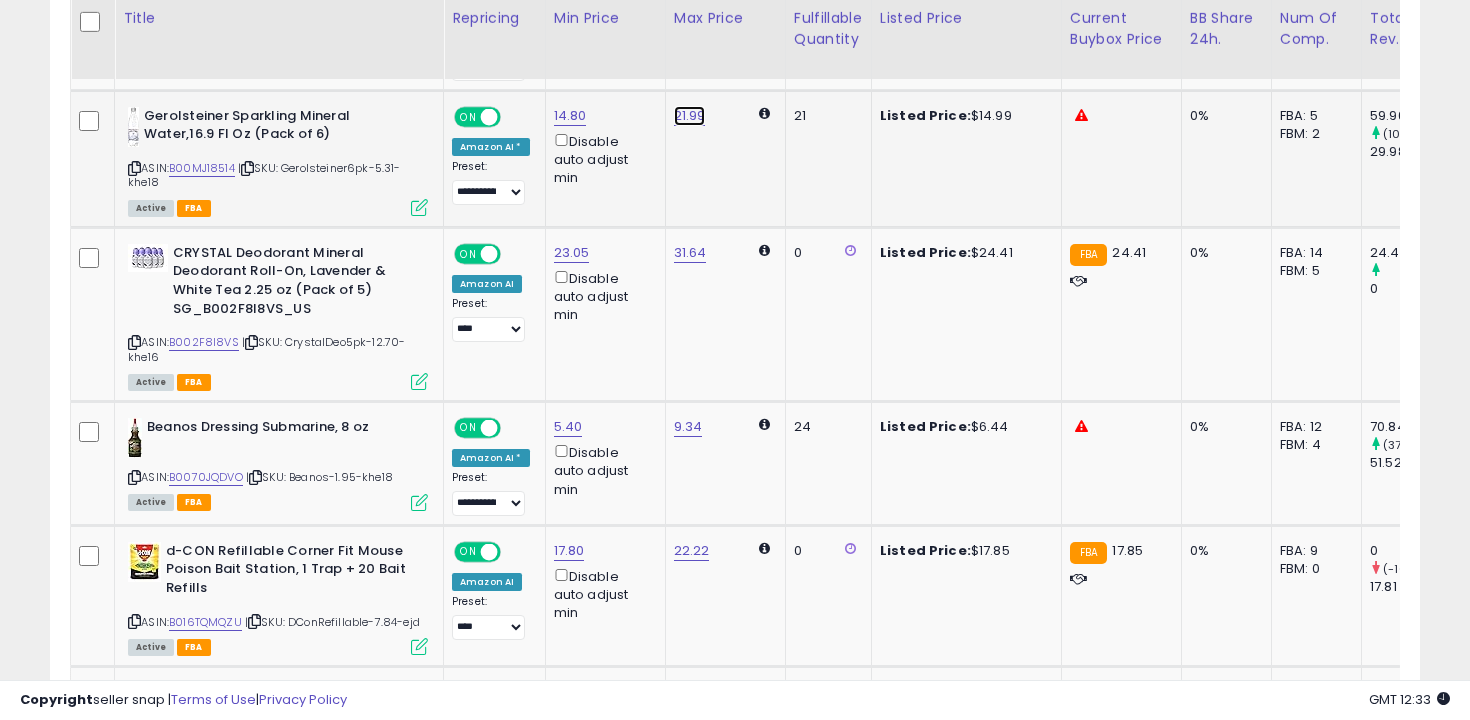 click on "21.99" at bounding box center (690, 116) 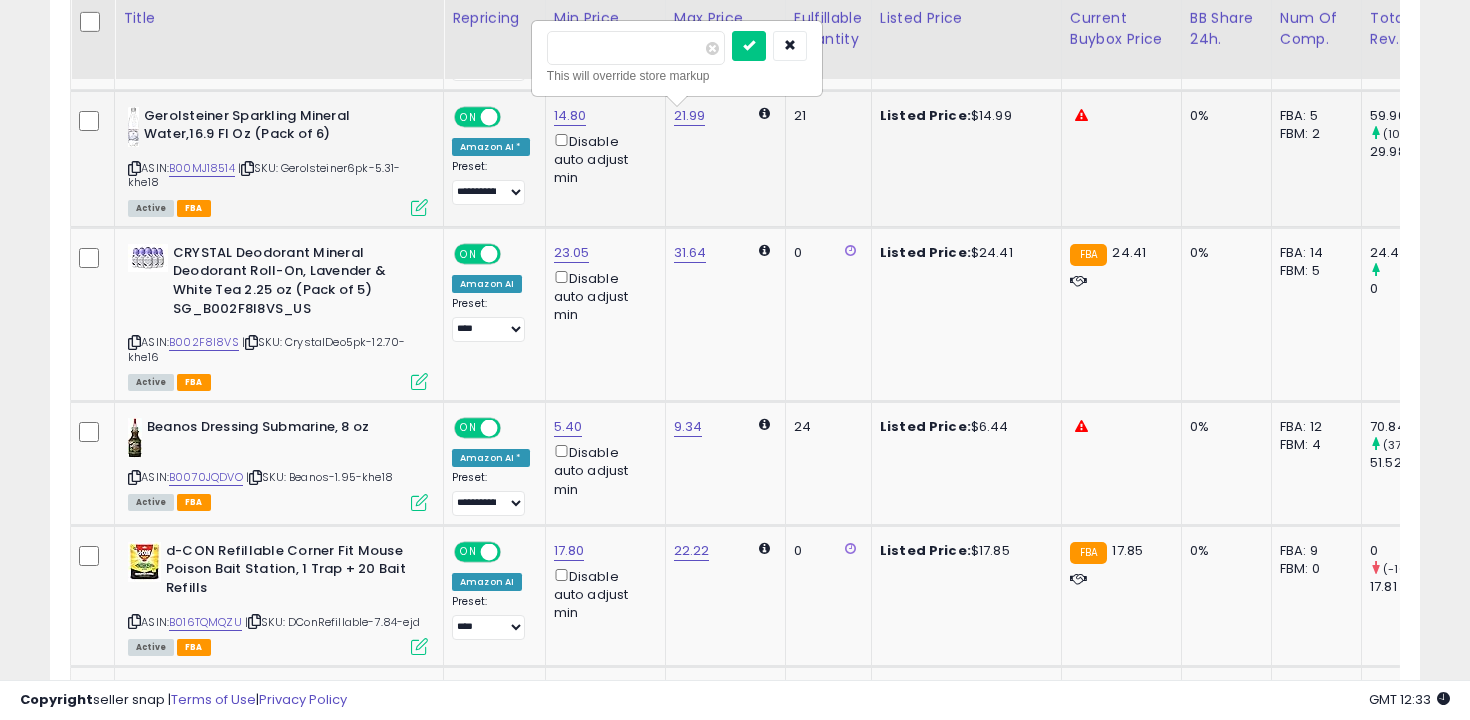 click on "*****" at bounding box center [636, 48] 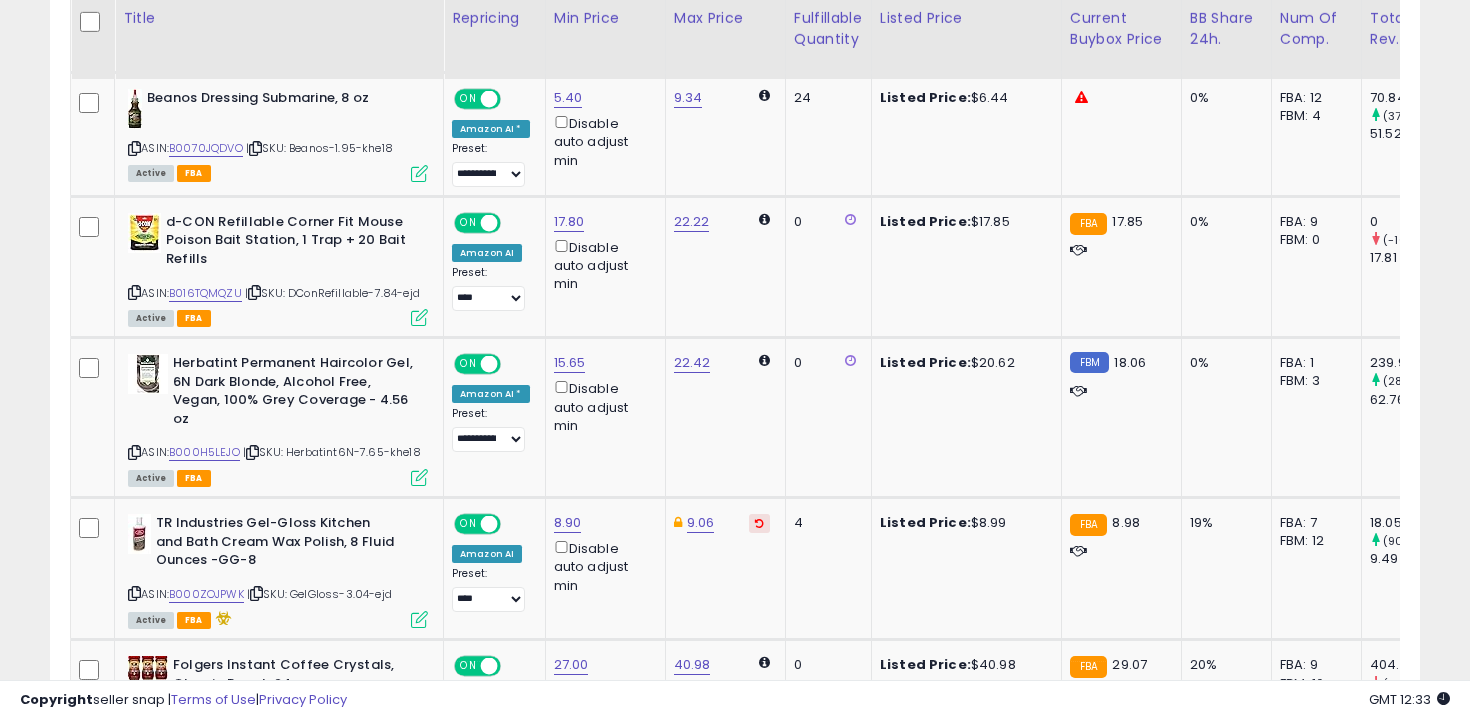 scroll, scrollTop: 1415, scrollLeft: 0, axis: vertical 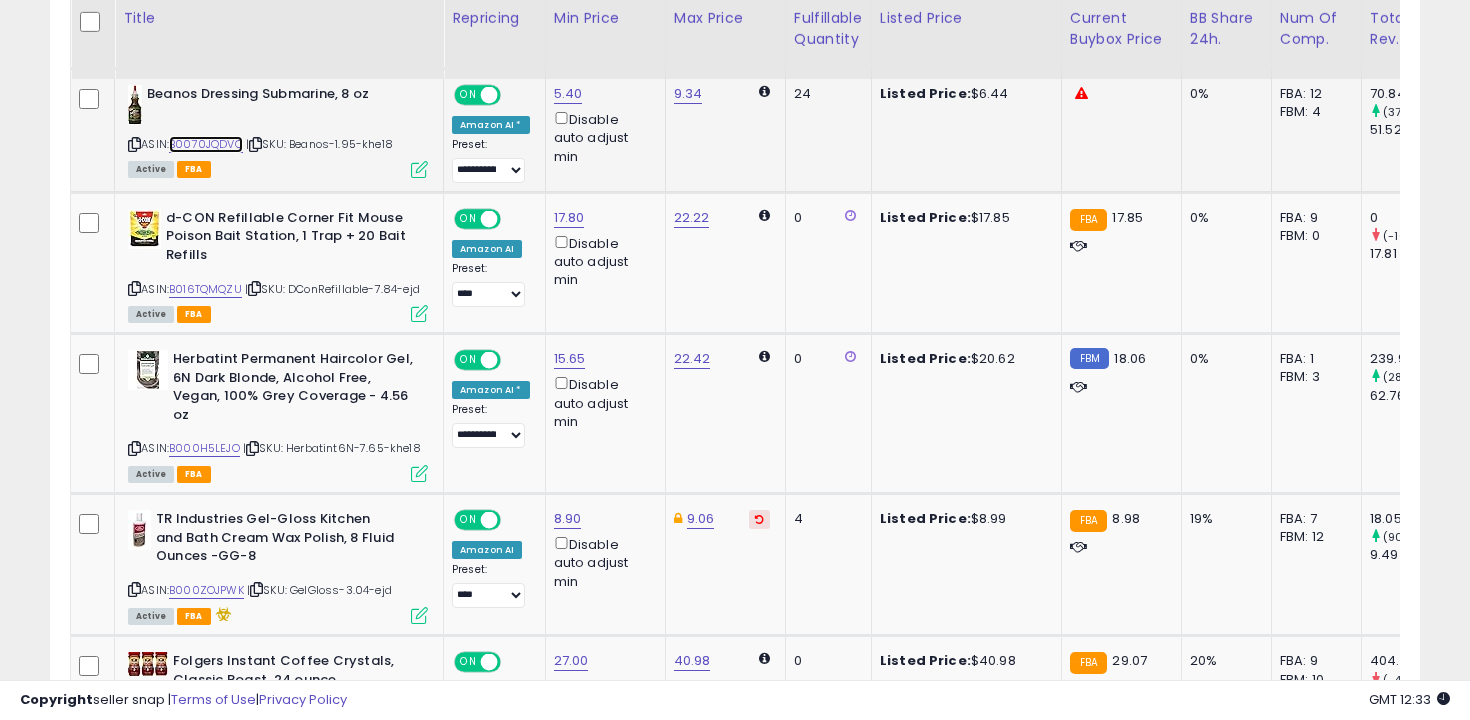 click on "B0070JQDVO" at bounding box center (206, 144) 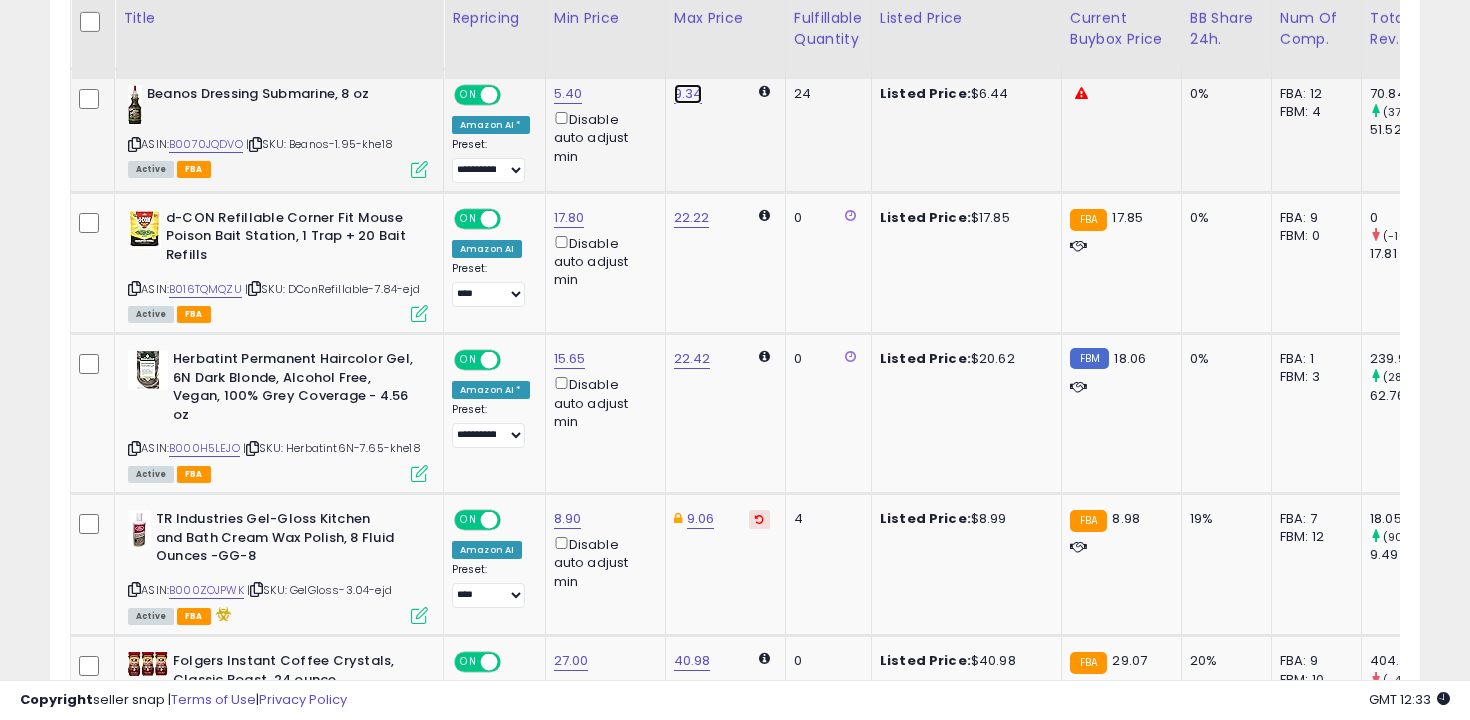 click on "9.34" at bounding box center [690, -80] 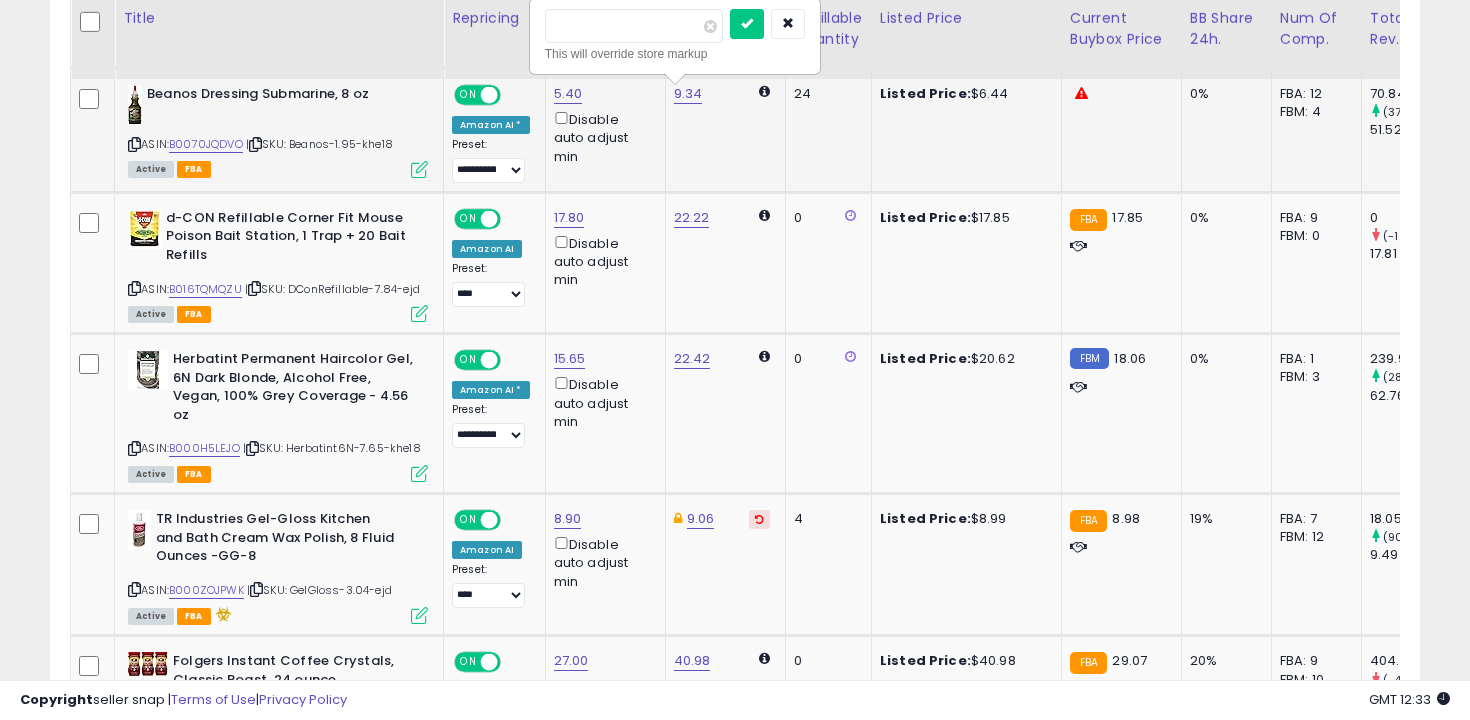 click on "****" at bounding box center [634, 26] 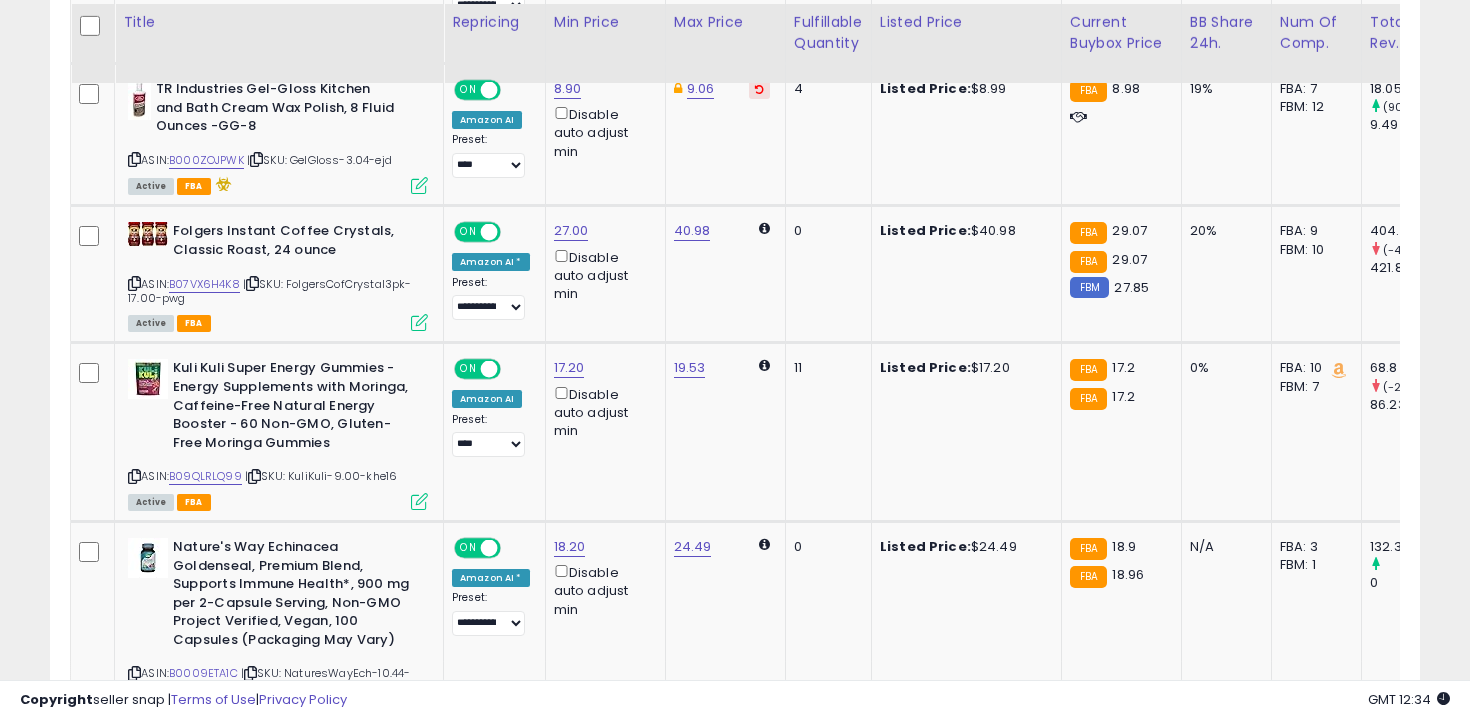 scroll, scrollTop: 1849, scrollLeft: 0, axis: vertical 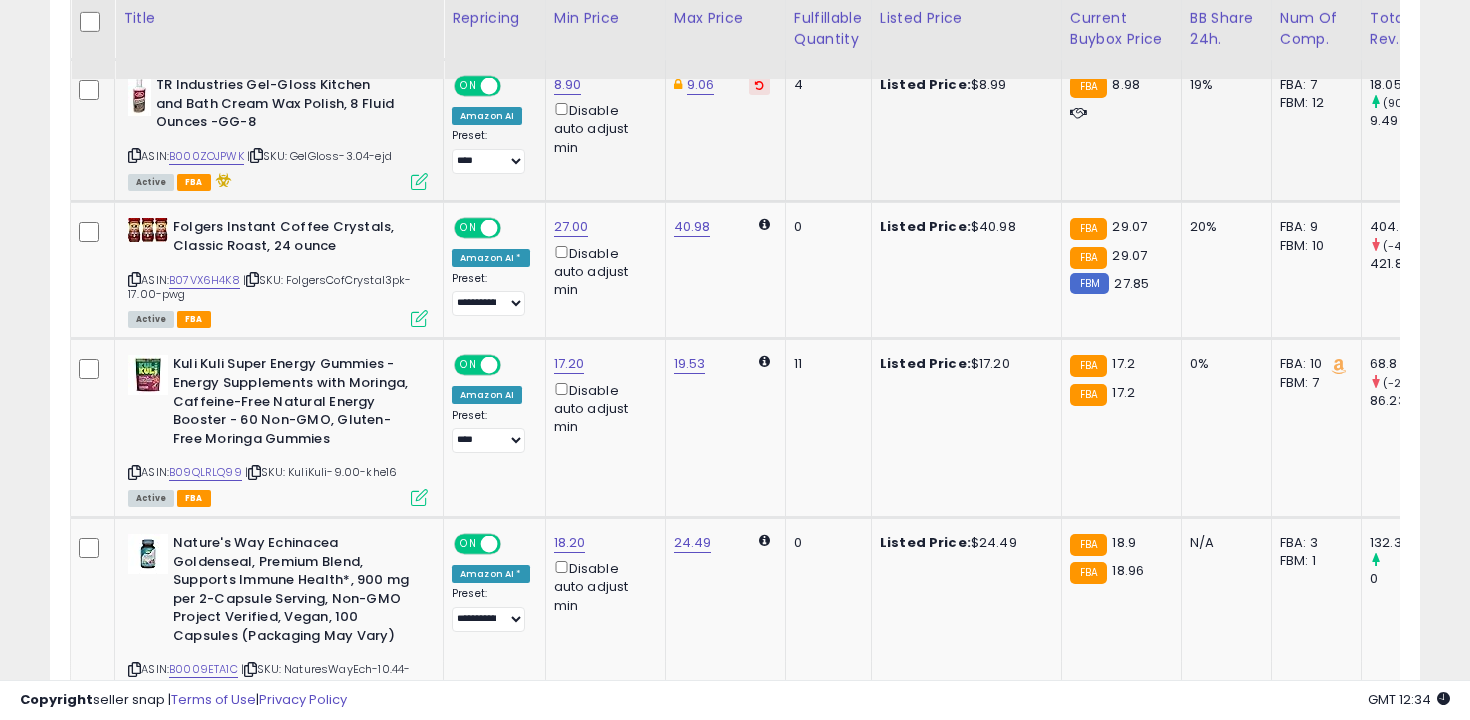 click at bounding box center (221, 180) 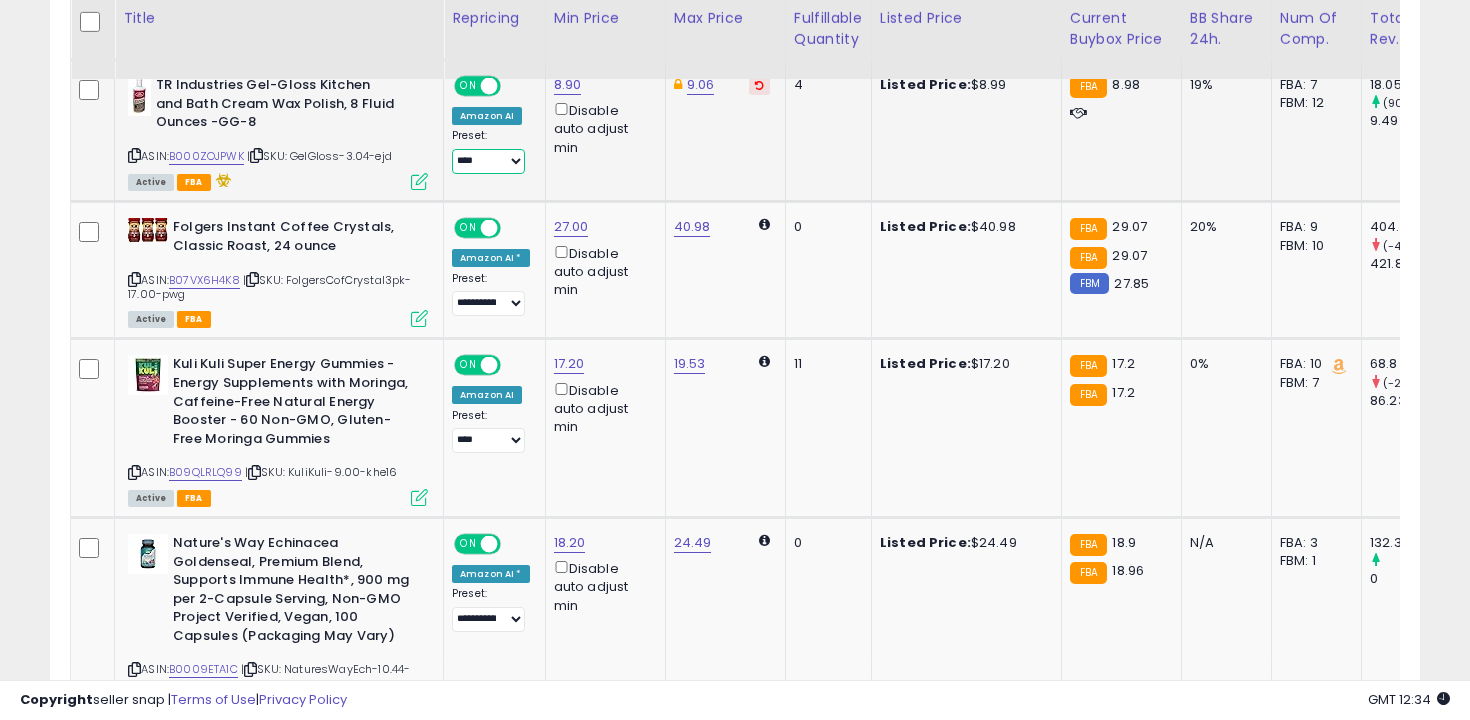 click on "**********" at bounding box center (488, 161) 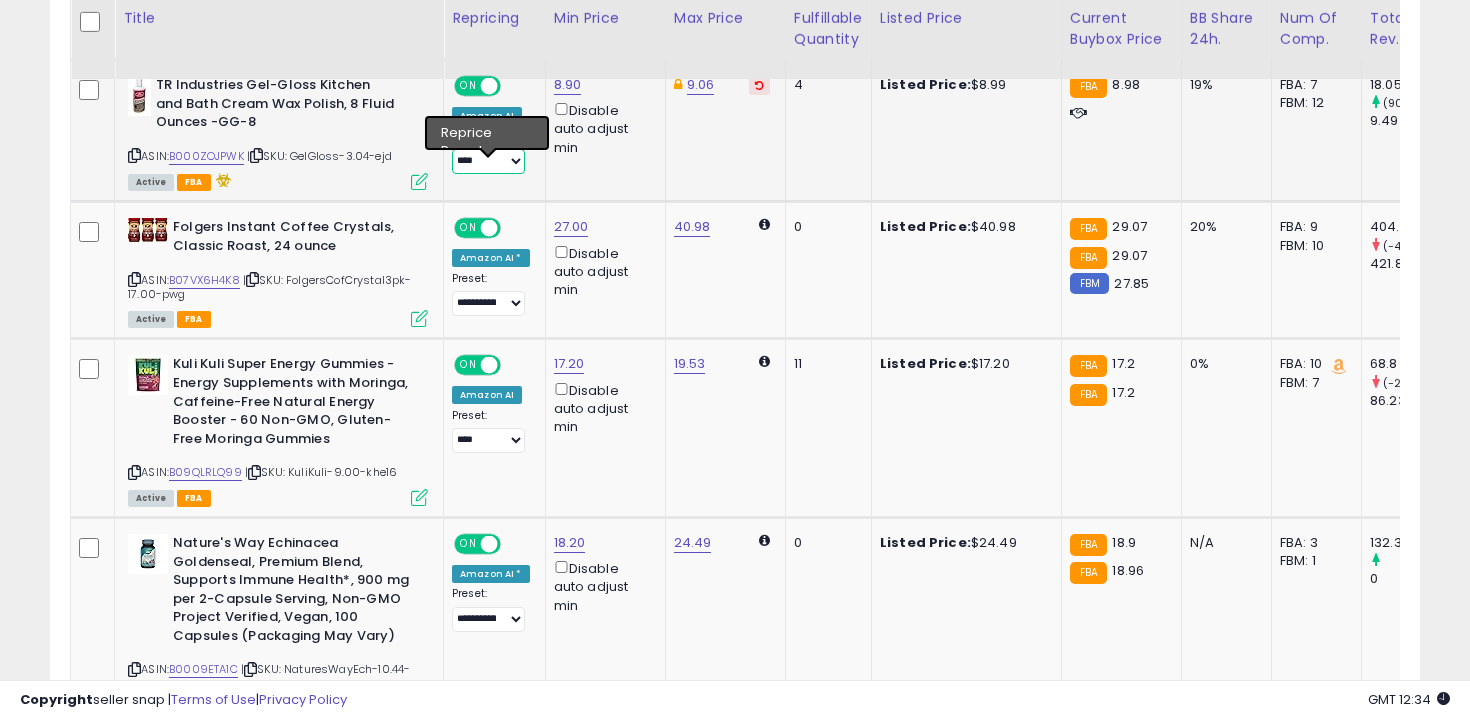 select on "**********" 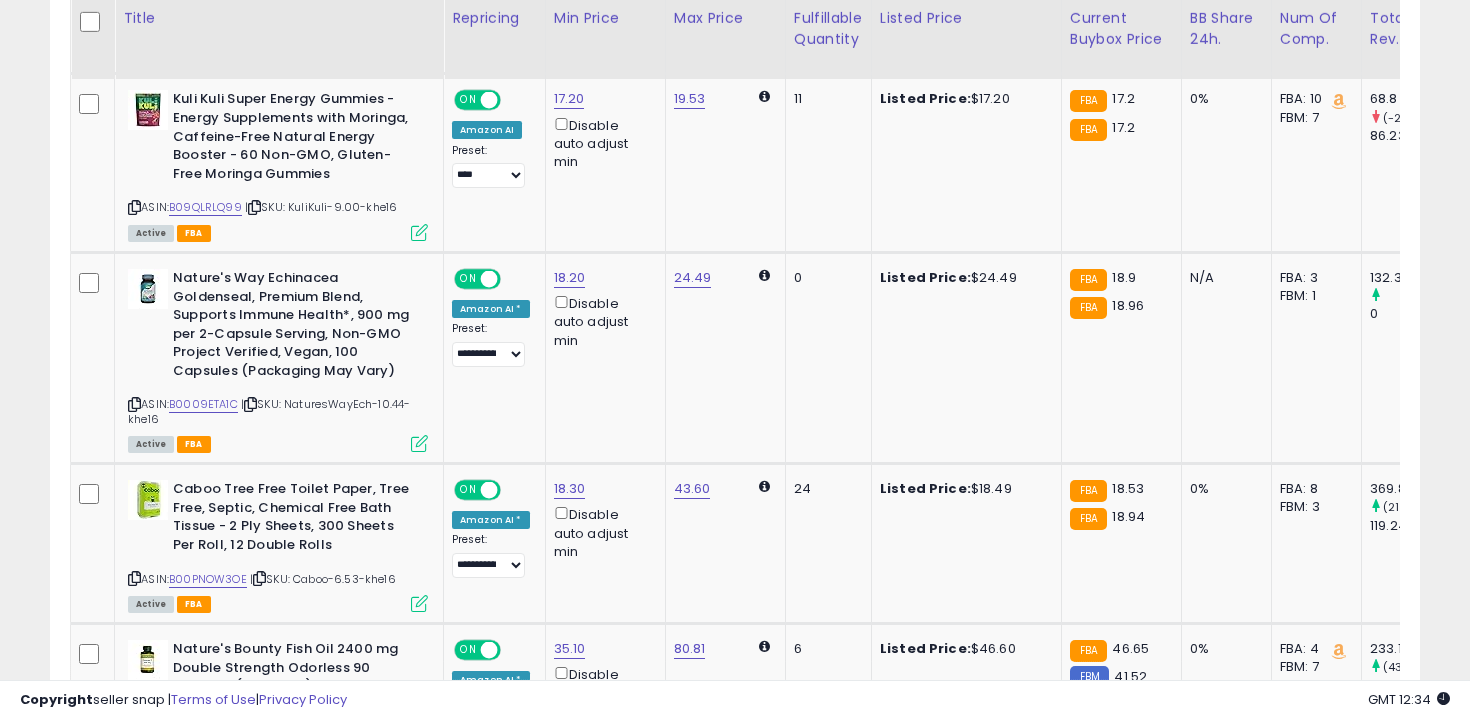 scroll, scrollTop: 2125, scrollLeft: 0, axis: vertical 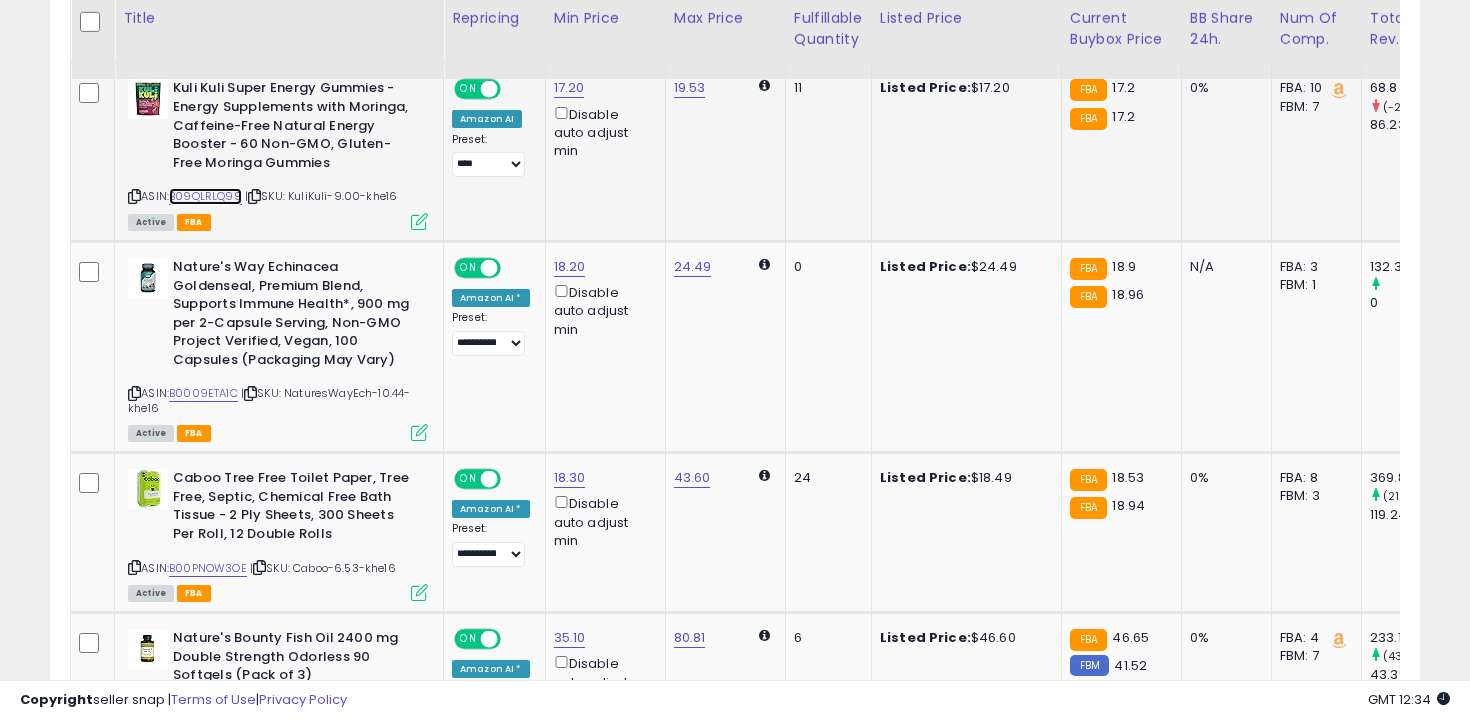 click on "B09QLRLQ99" at bounding box center (205, 196) 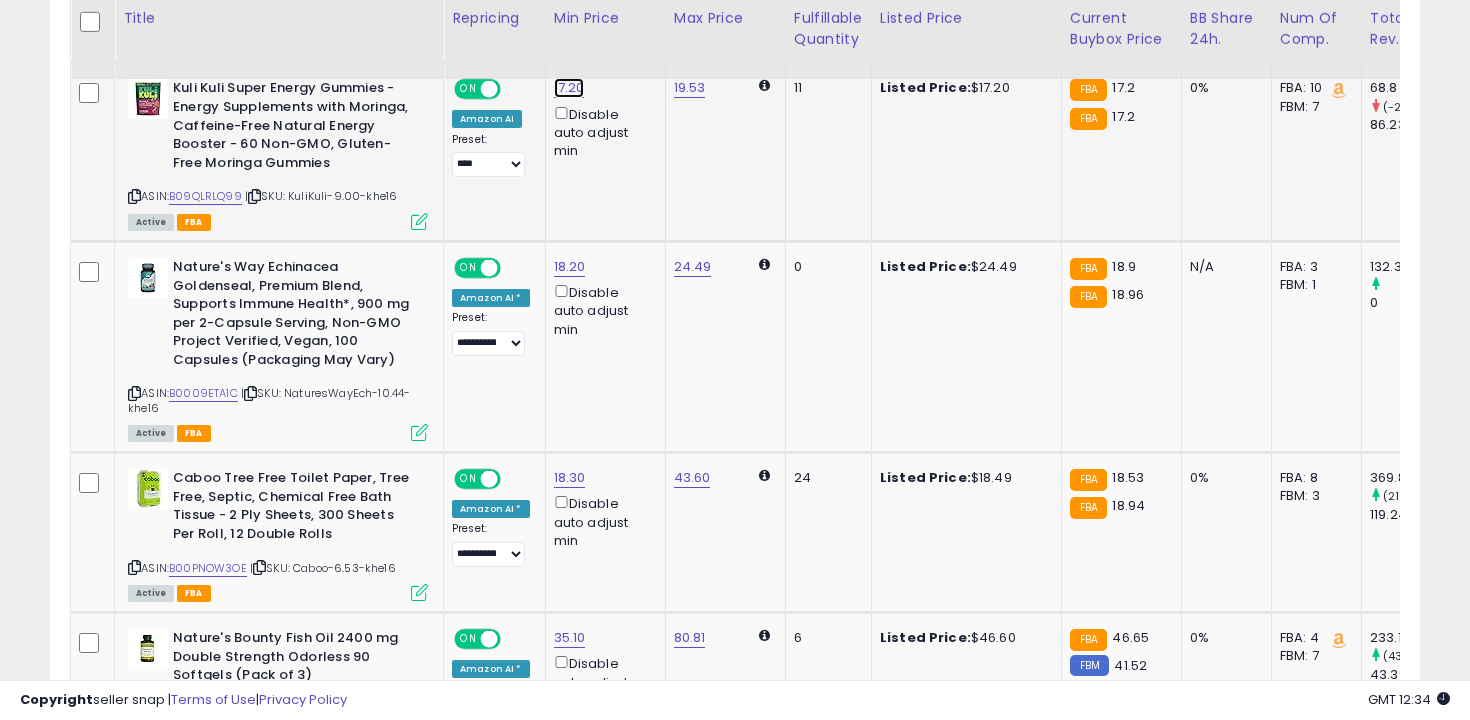 click on "17.20" at bounding box center [567, -1051] 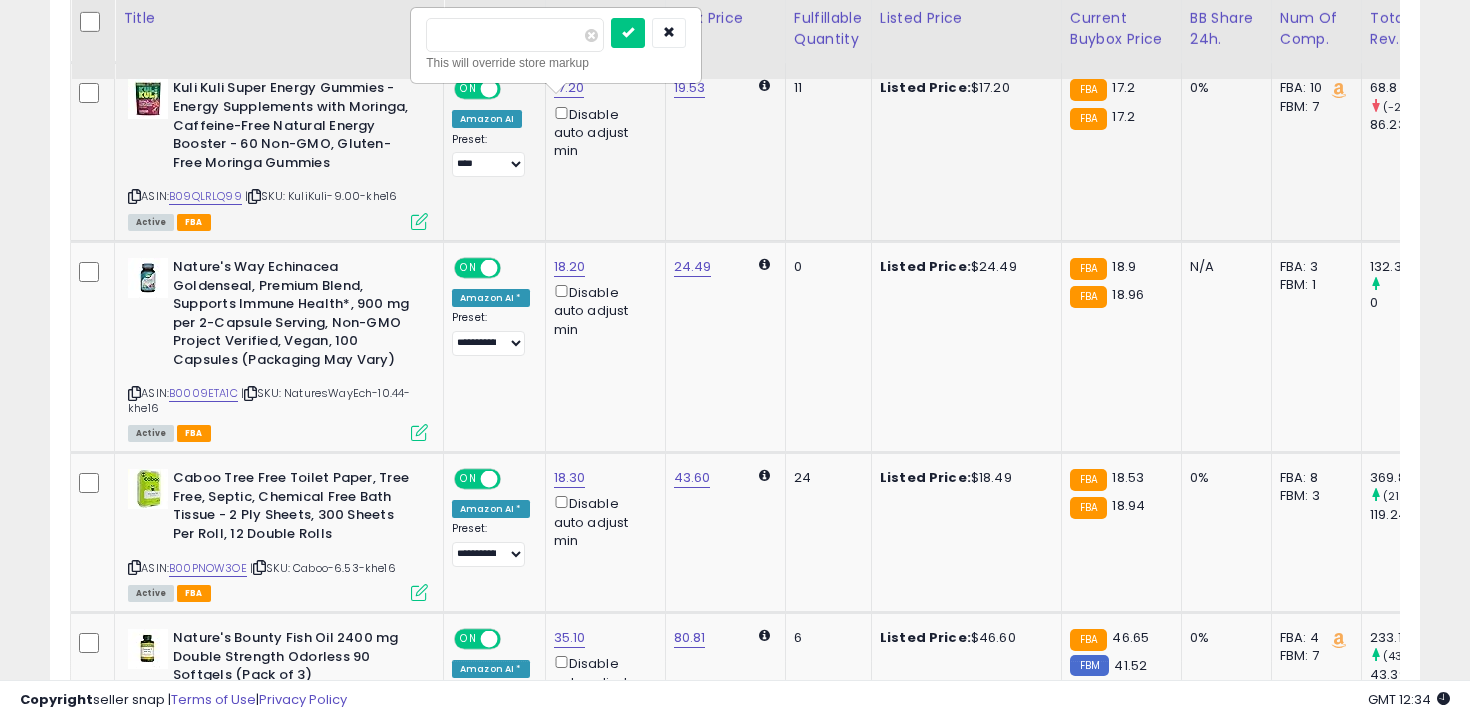 type on "****" 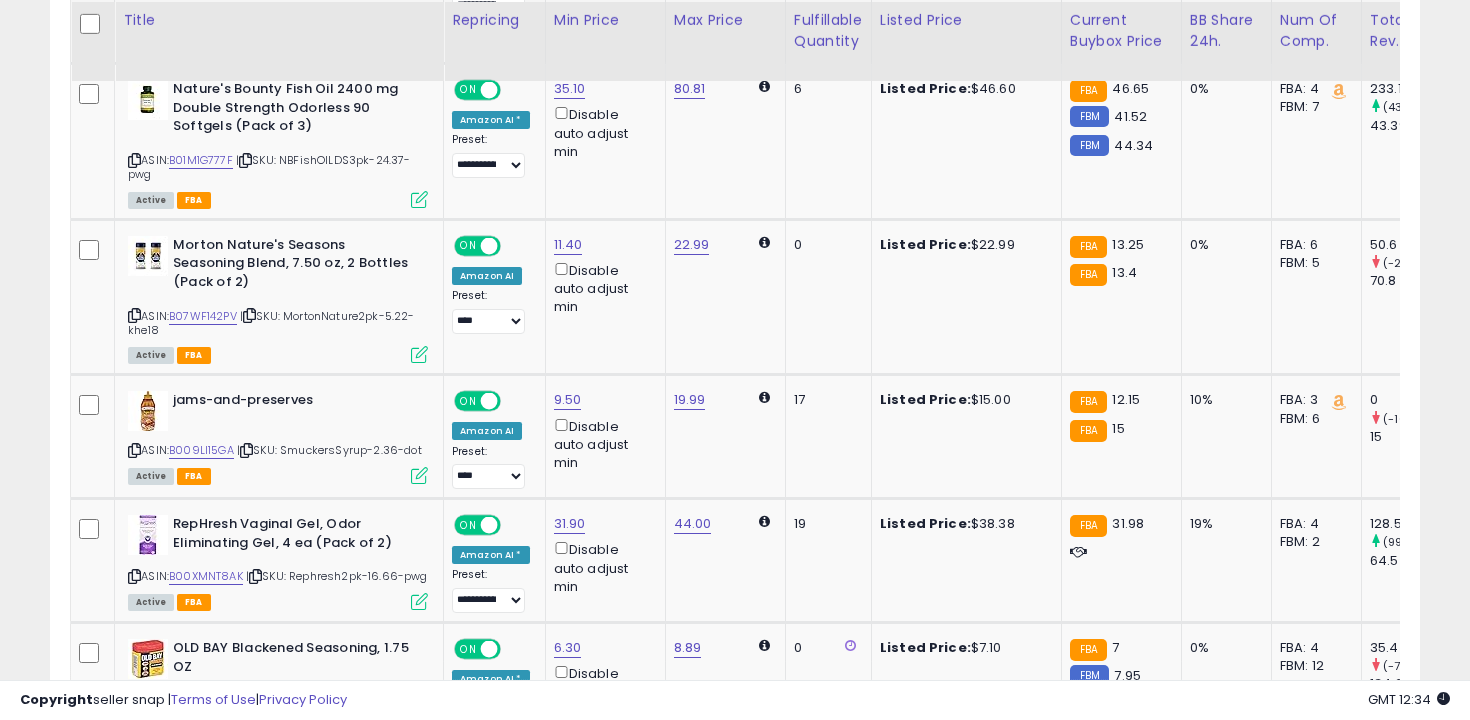 scroll, scrollTop: 2676, scrollLeft: 0, axis: vertical 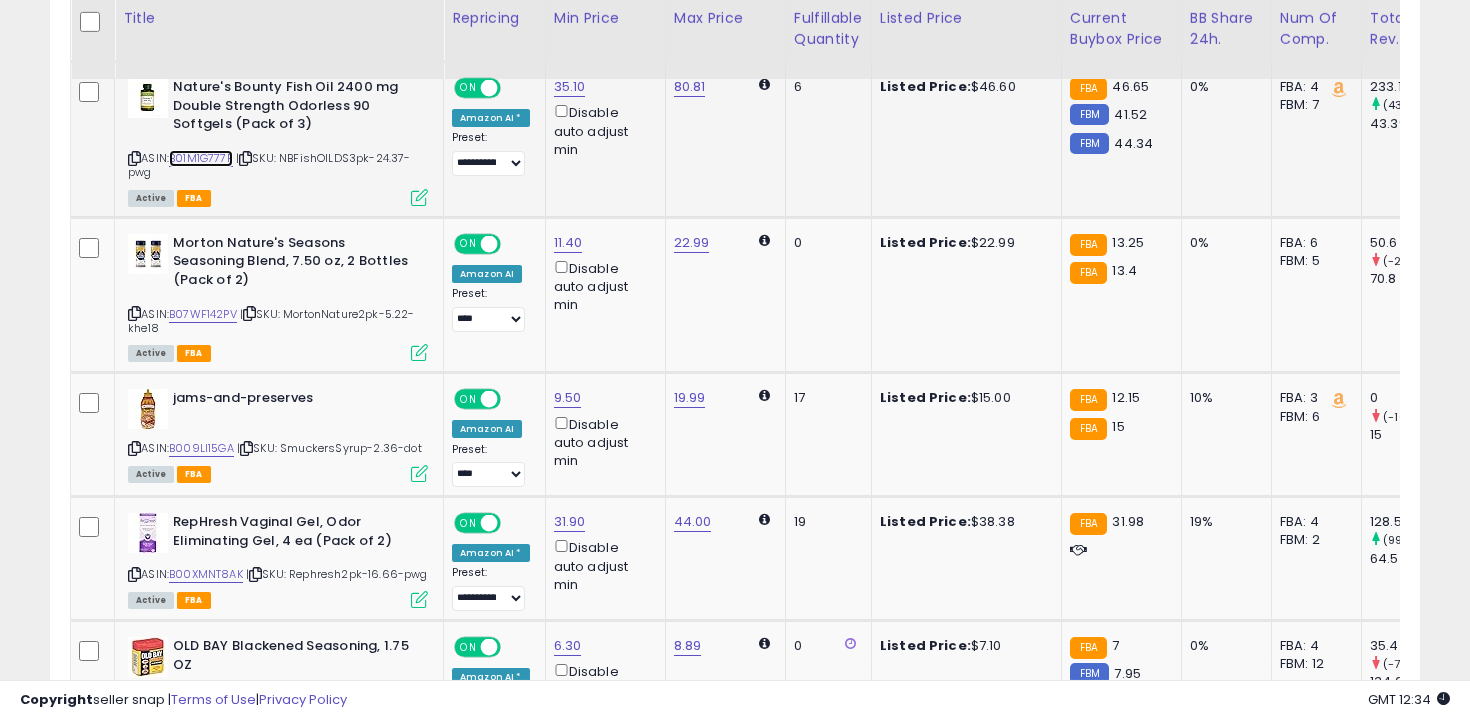 click on "B01M1G777F" at bounding box center (201, 158) 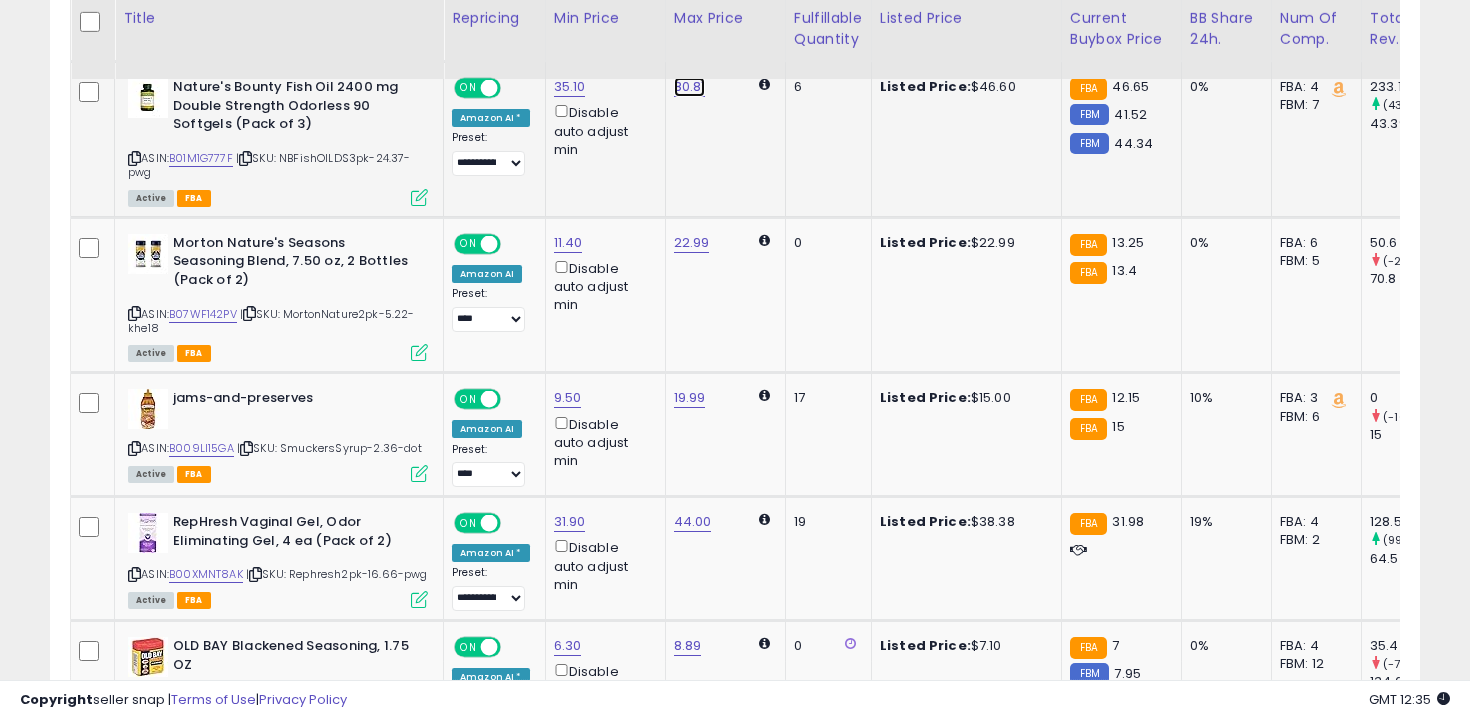 click on "80.81" at bounding box center (690, -1341) 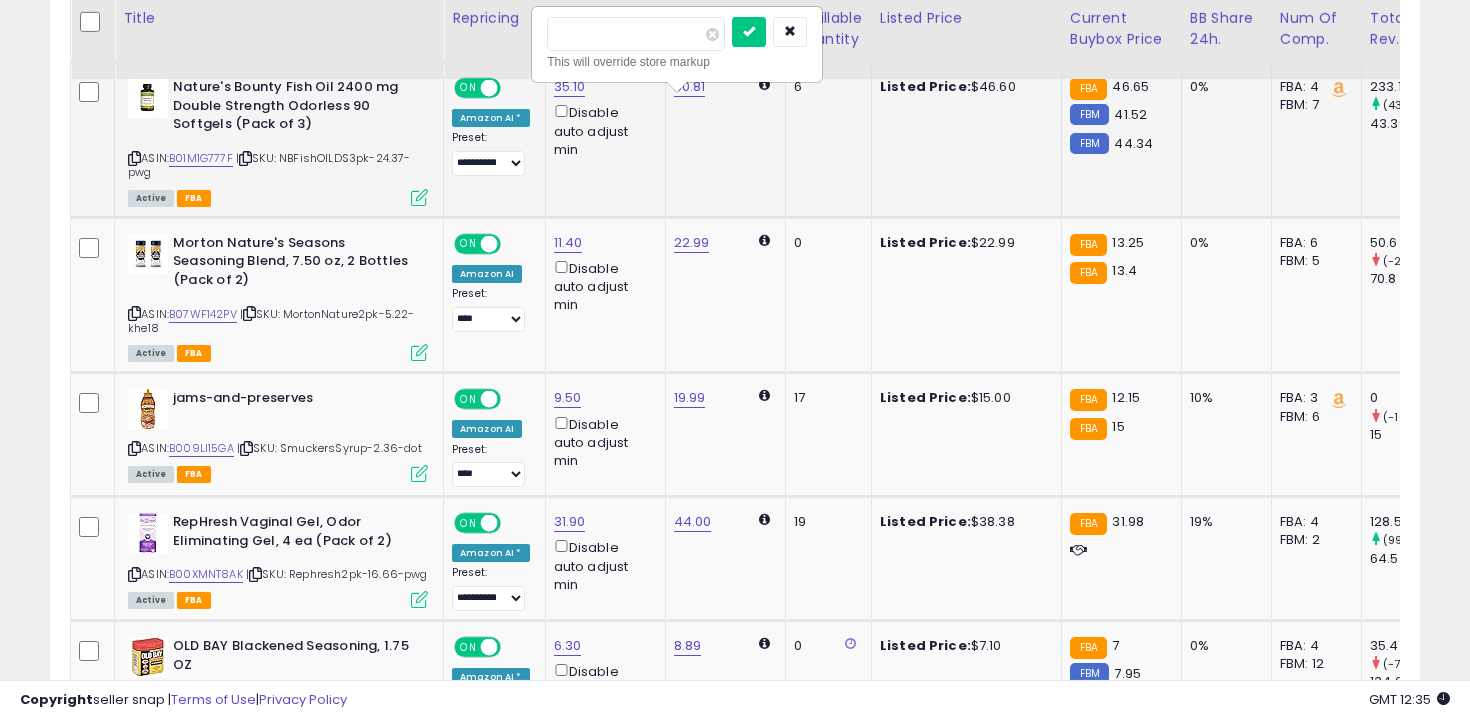 click on "*****" at bounding box center [636, 34] 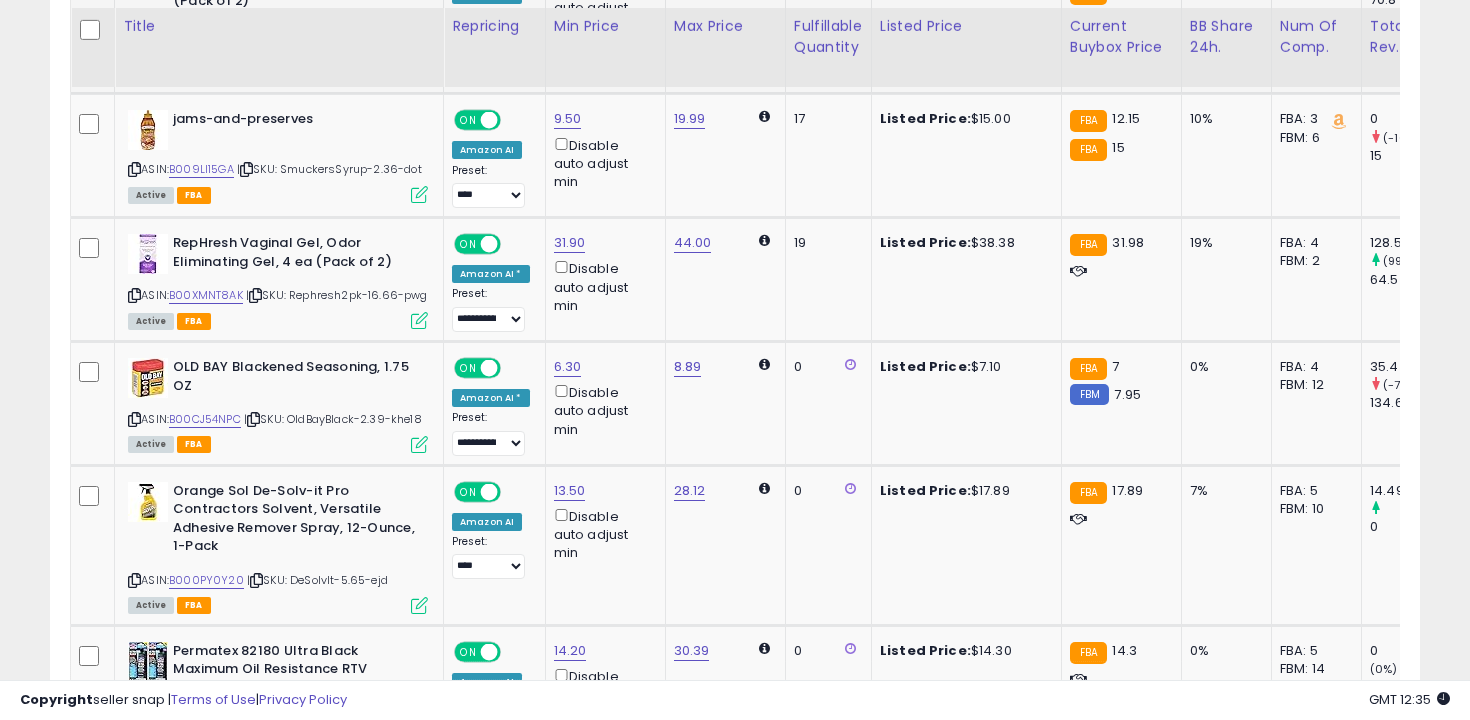 scroll, scrollTop: 2964, scrollLeft: 0, axis: vertical 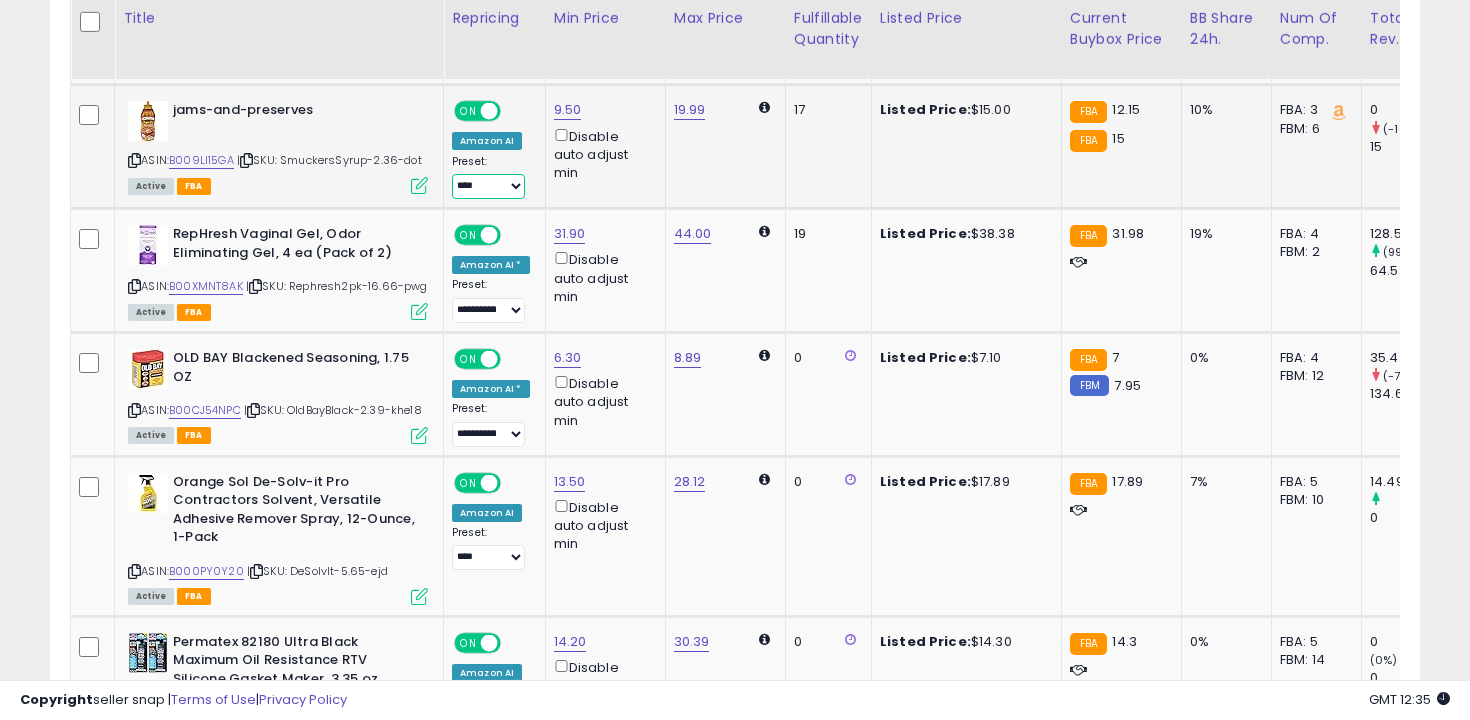 click on "**********" at bounding box center [488, 186] 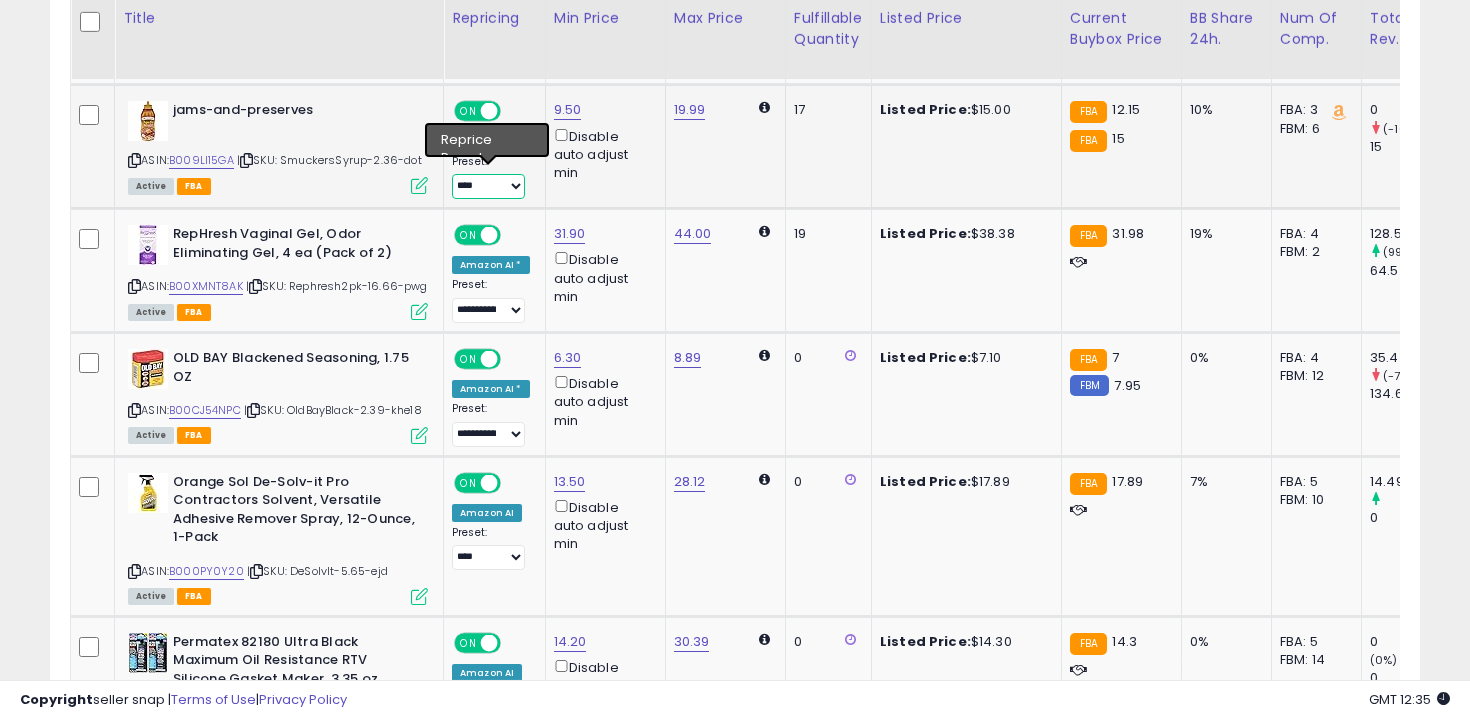 select on "**********" 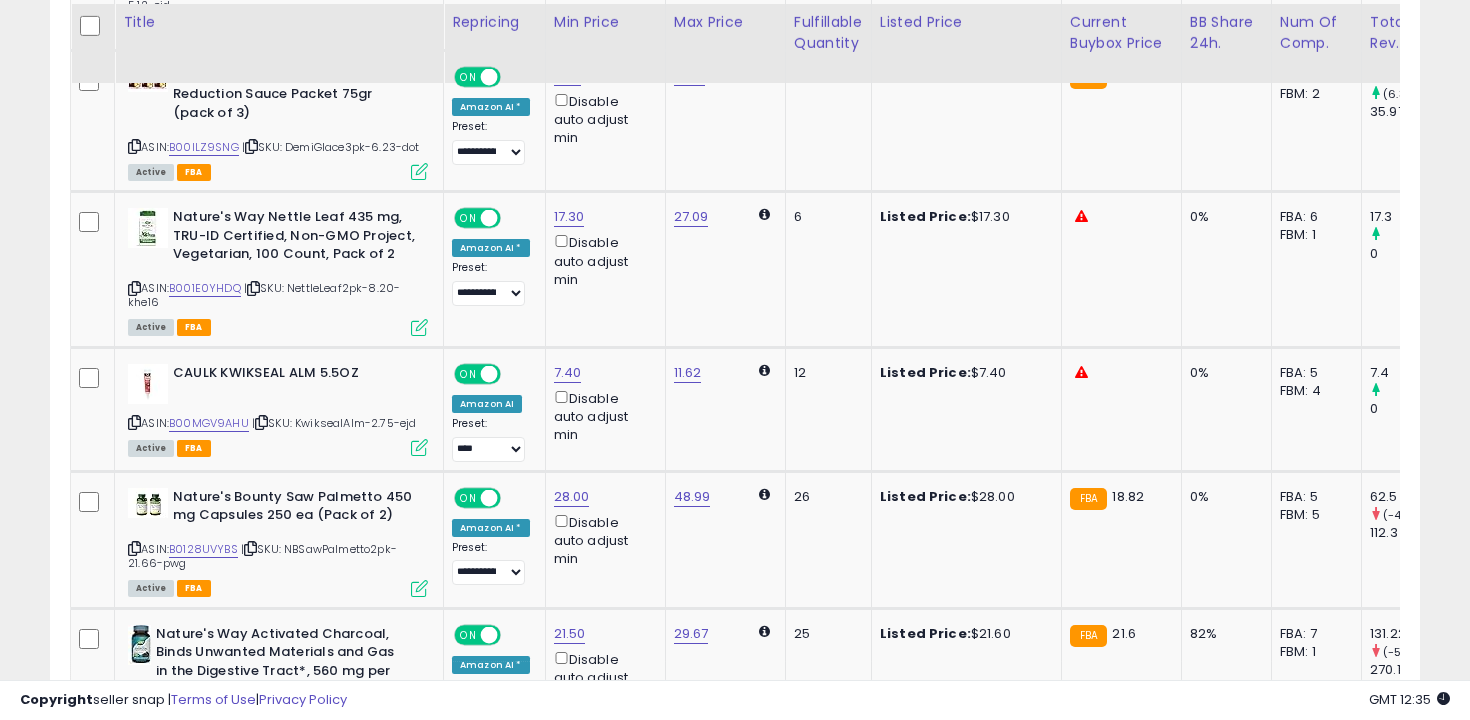 scroll, scrollTop: 3710, scrollLeft: 0, axis: vertical 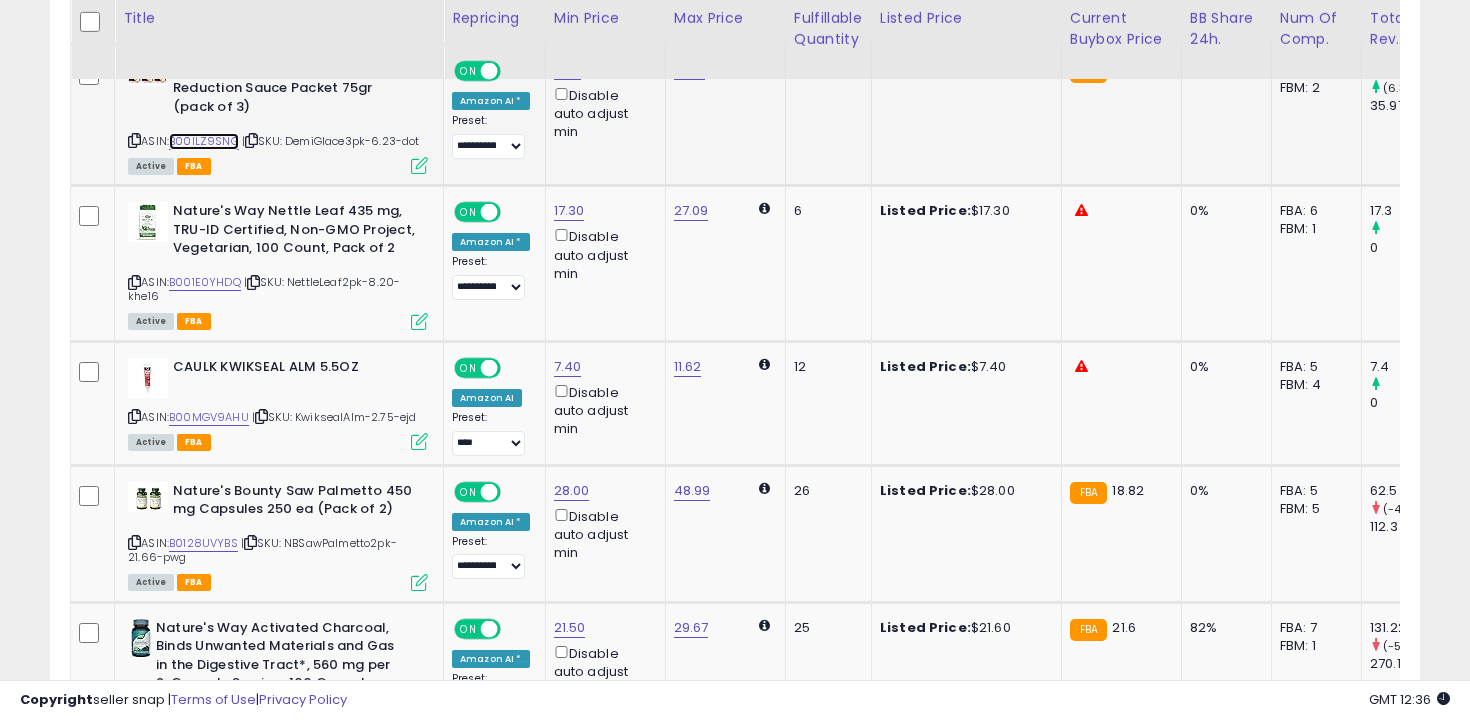 click on "B00ILZ9SNG" at bounding box center [204, 141] 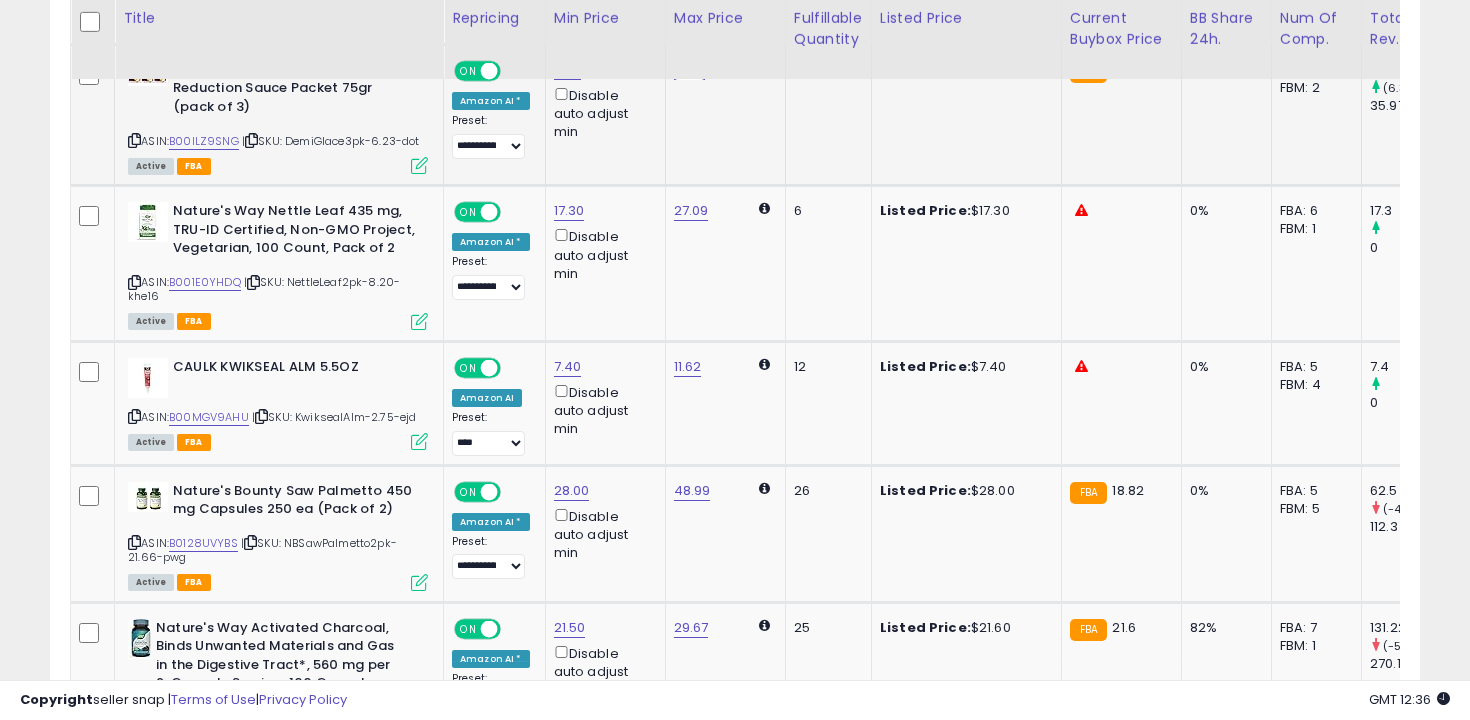 click on "16.92" at bounding box center (690, -2375) 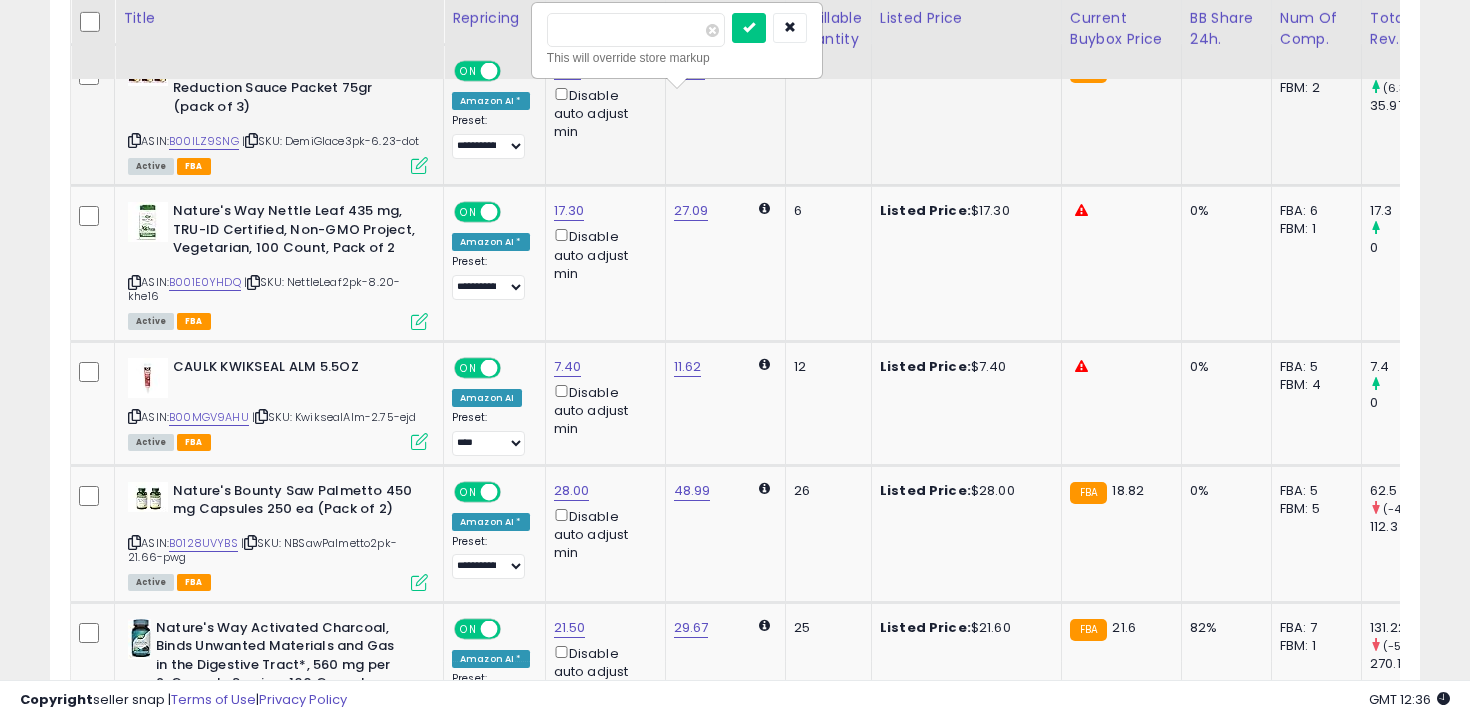 click on "*****" at bounding box center (636, 30) 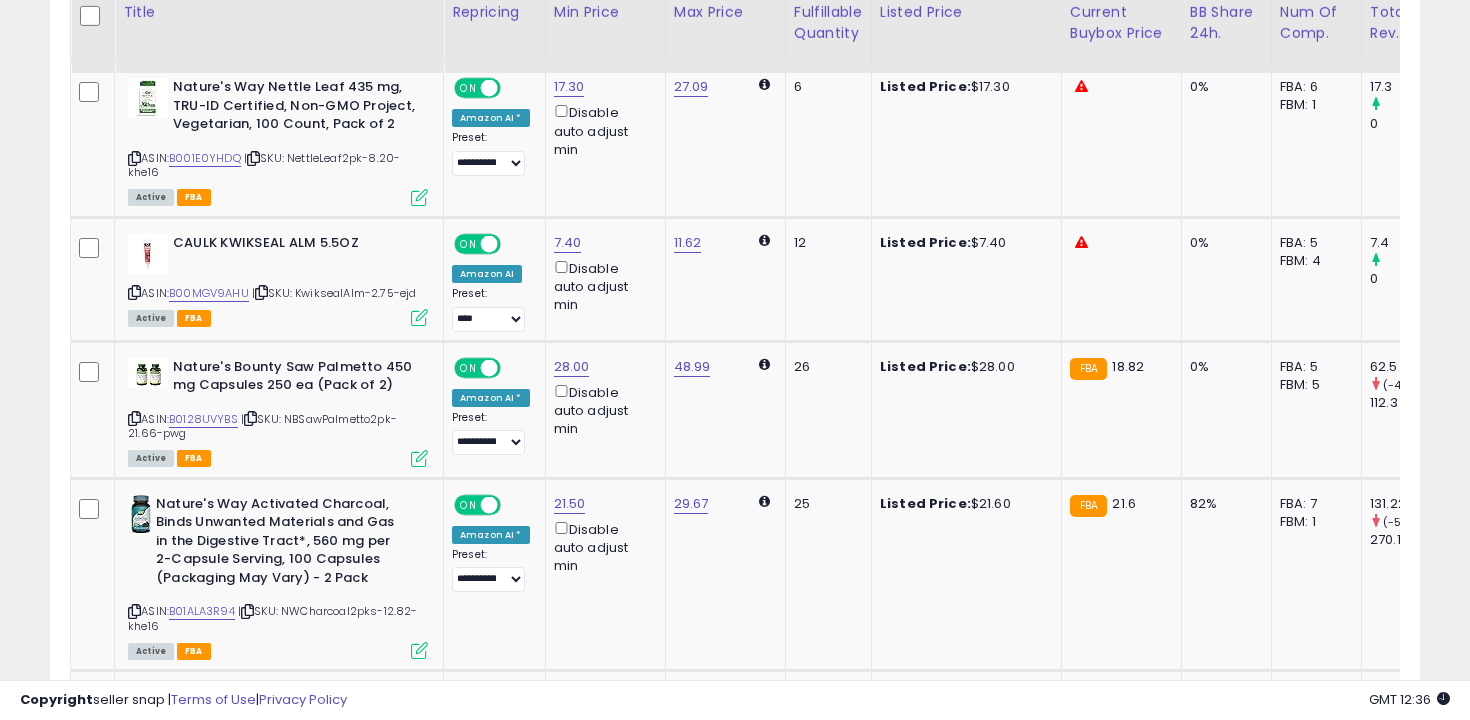 scroll, scrollTop: 3837, scrollLeft: 0, axis: vertical 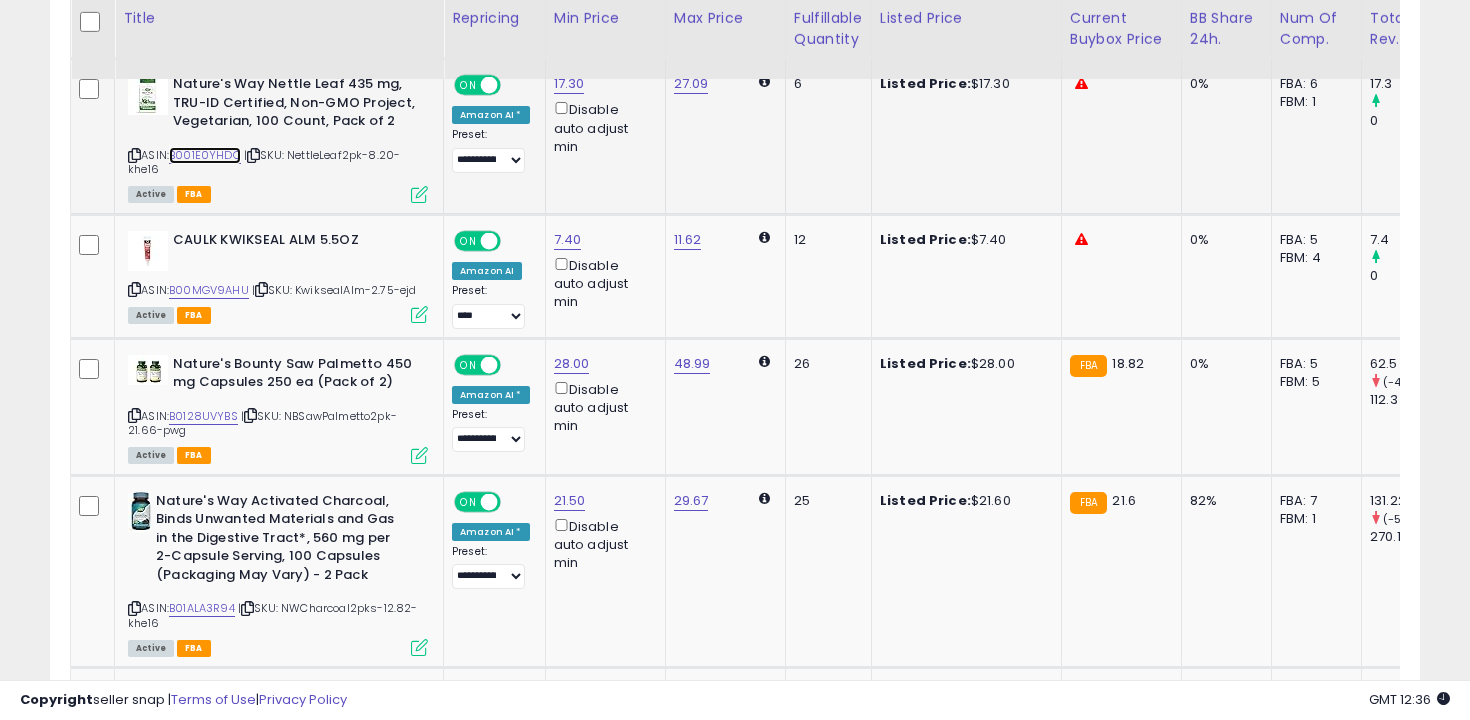 click on "B001E0YHDQ" at bounding box center (205, 155) 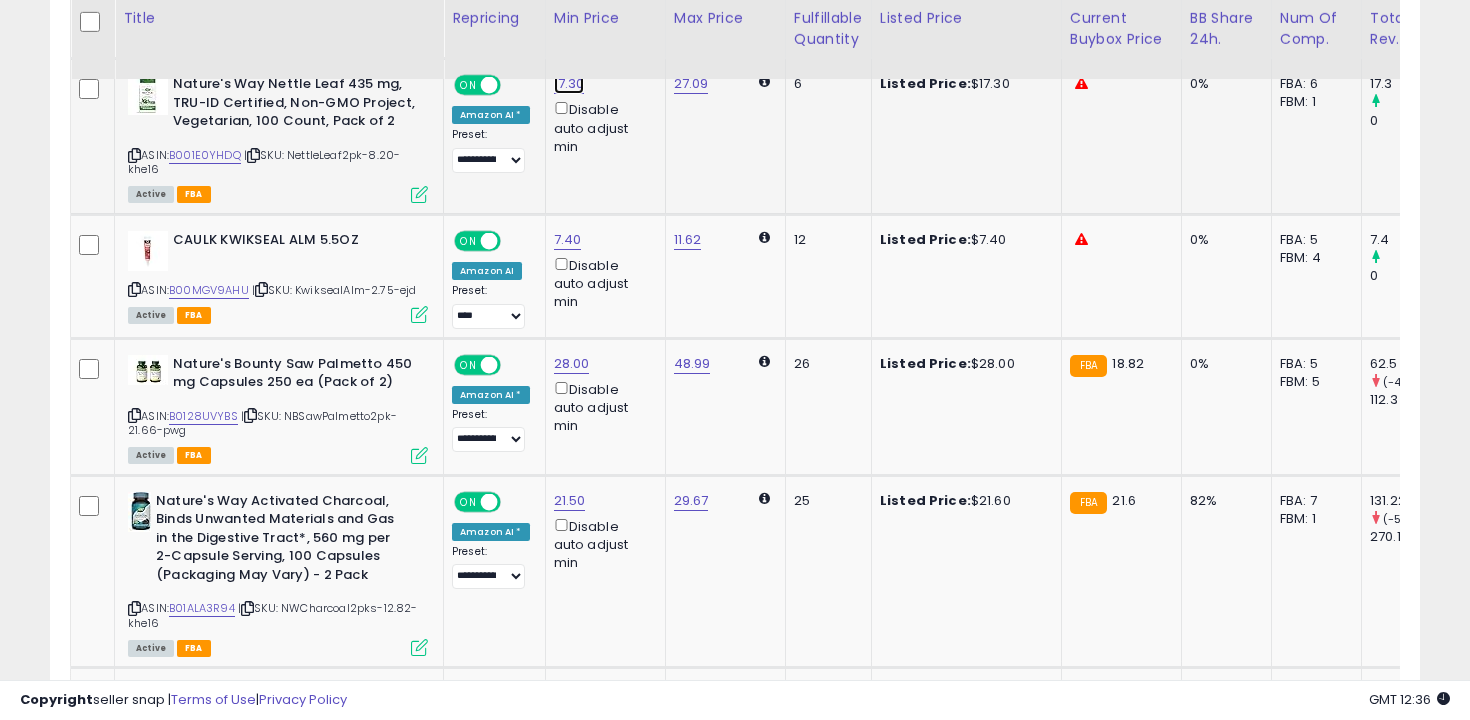 click on "17.30" at bounding box center [567, -2763] 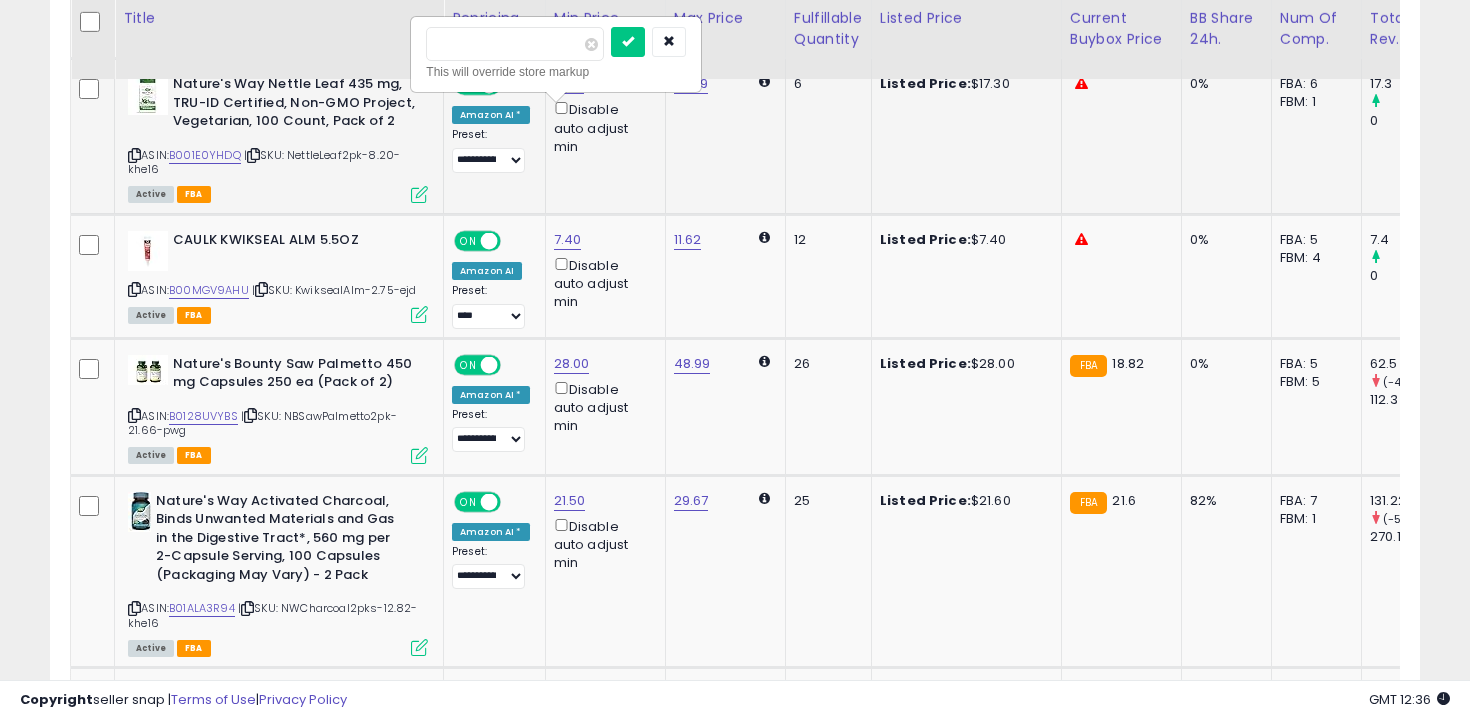 type on "****" 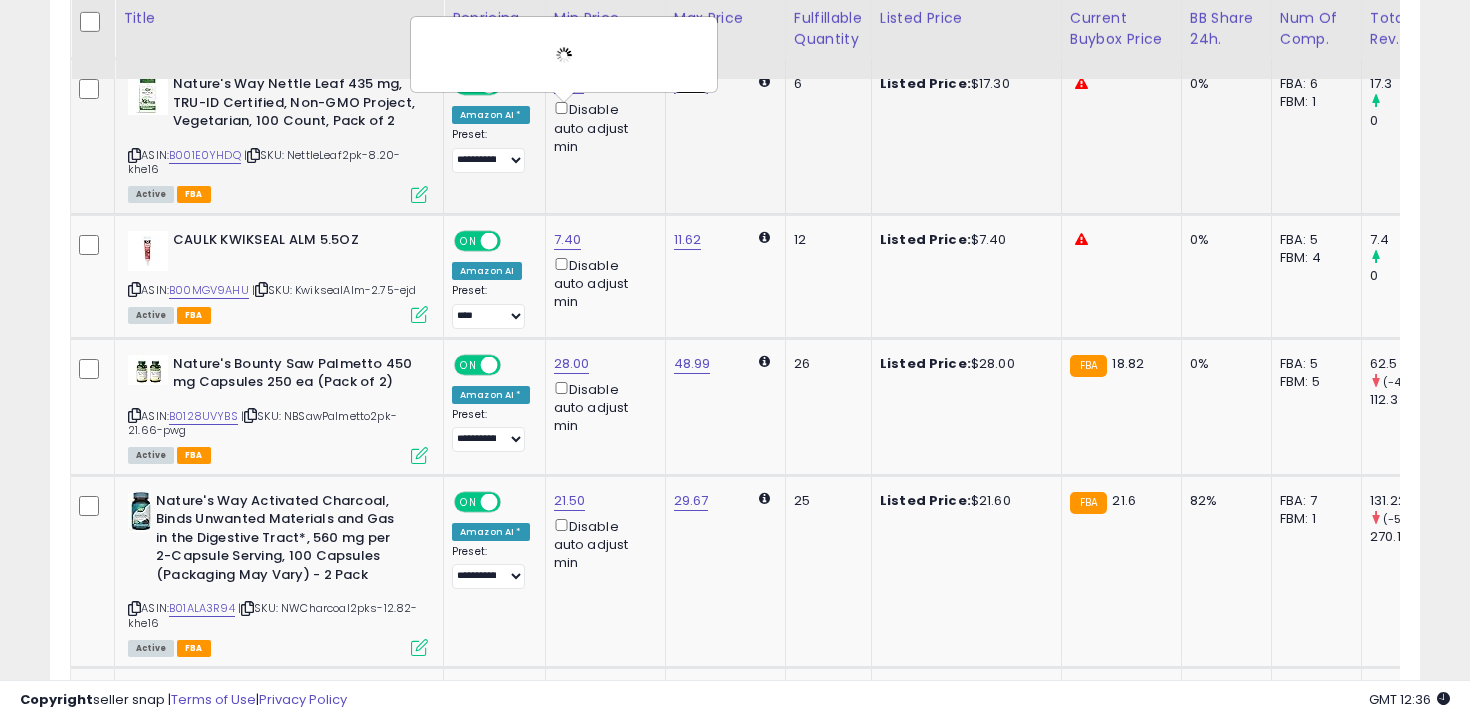 click on "27.09" at bounding box center [690, -2502] 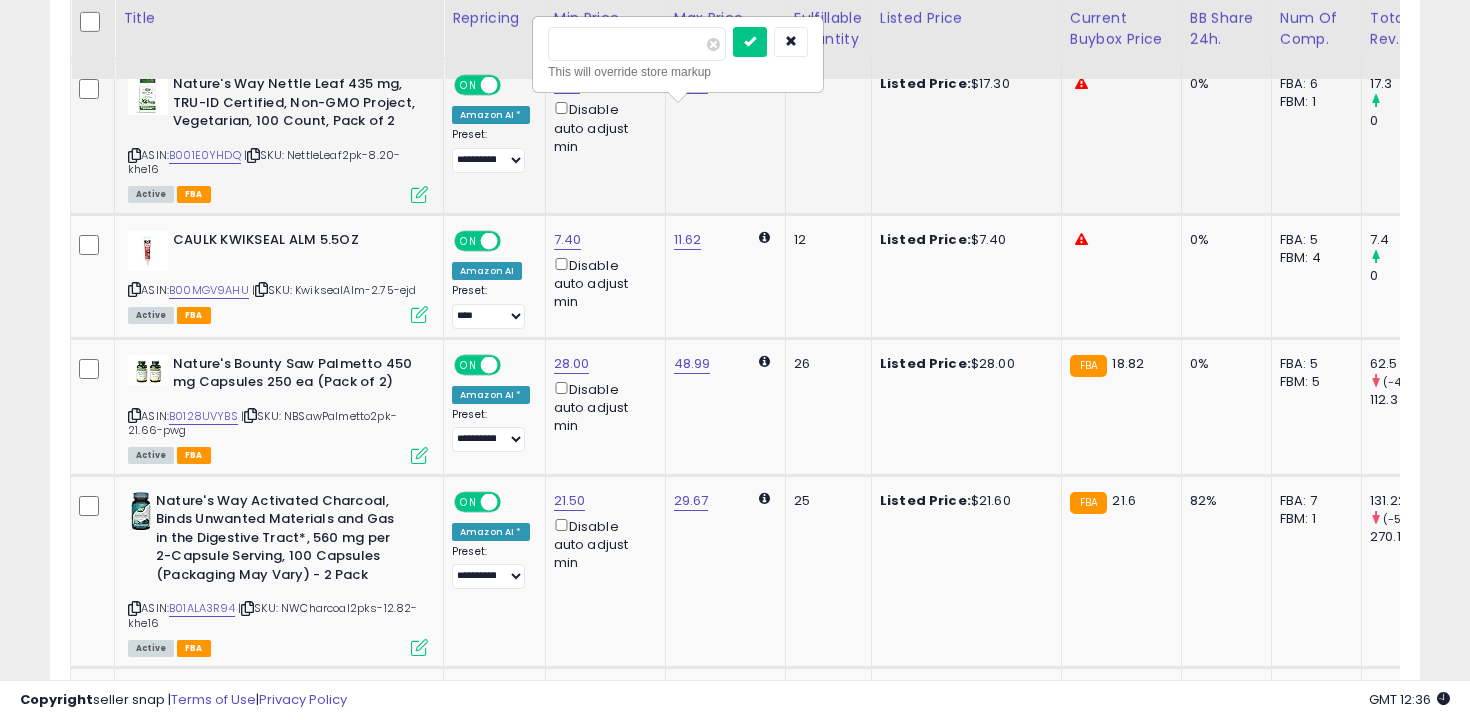 click on "*****" at bounding box center [637, 44] 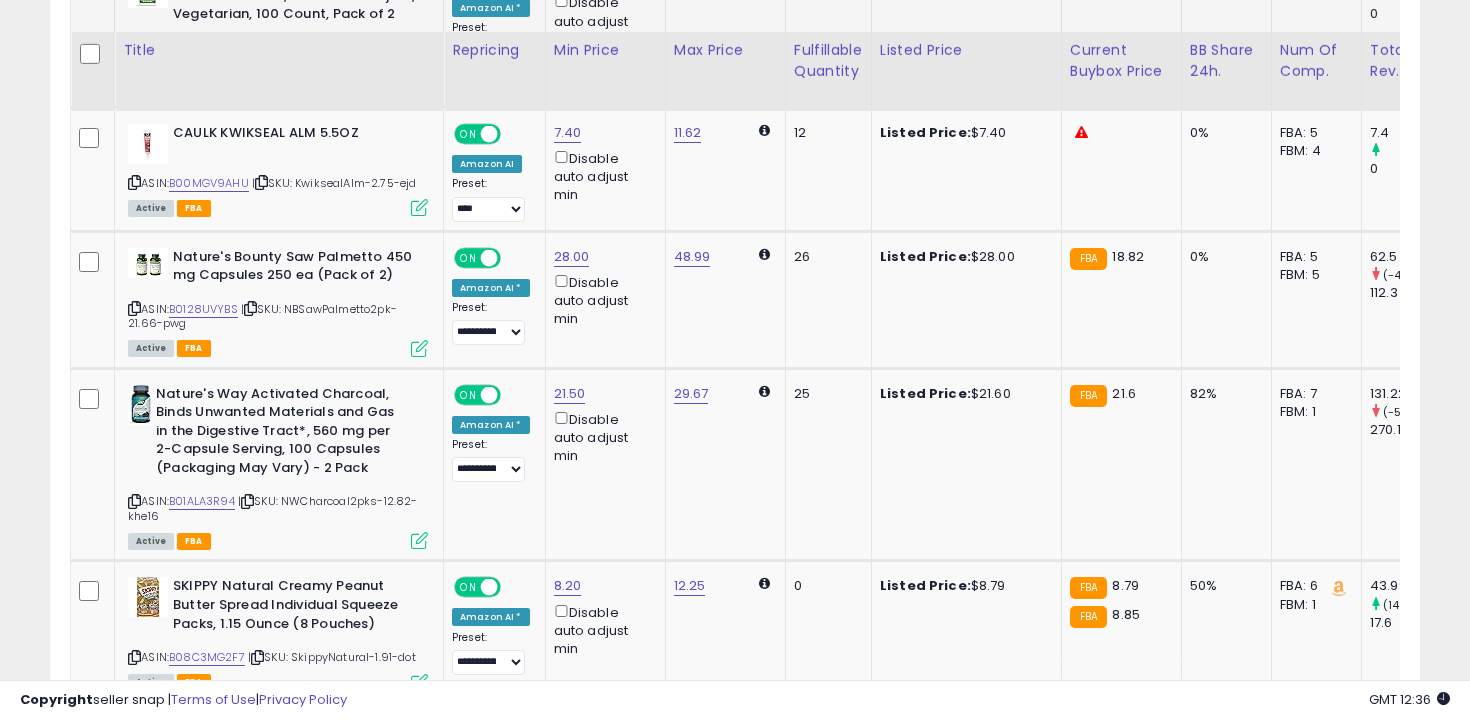 scroll, scrollTop: 3998, scrollLeft: 0, axis: vertical 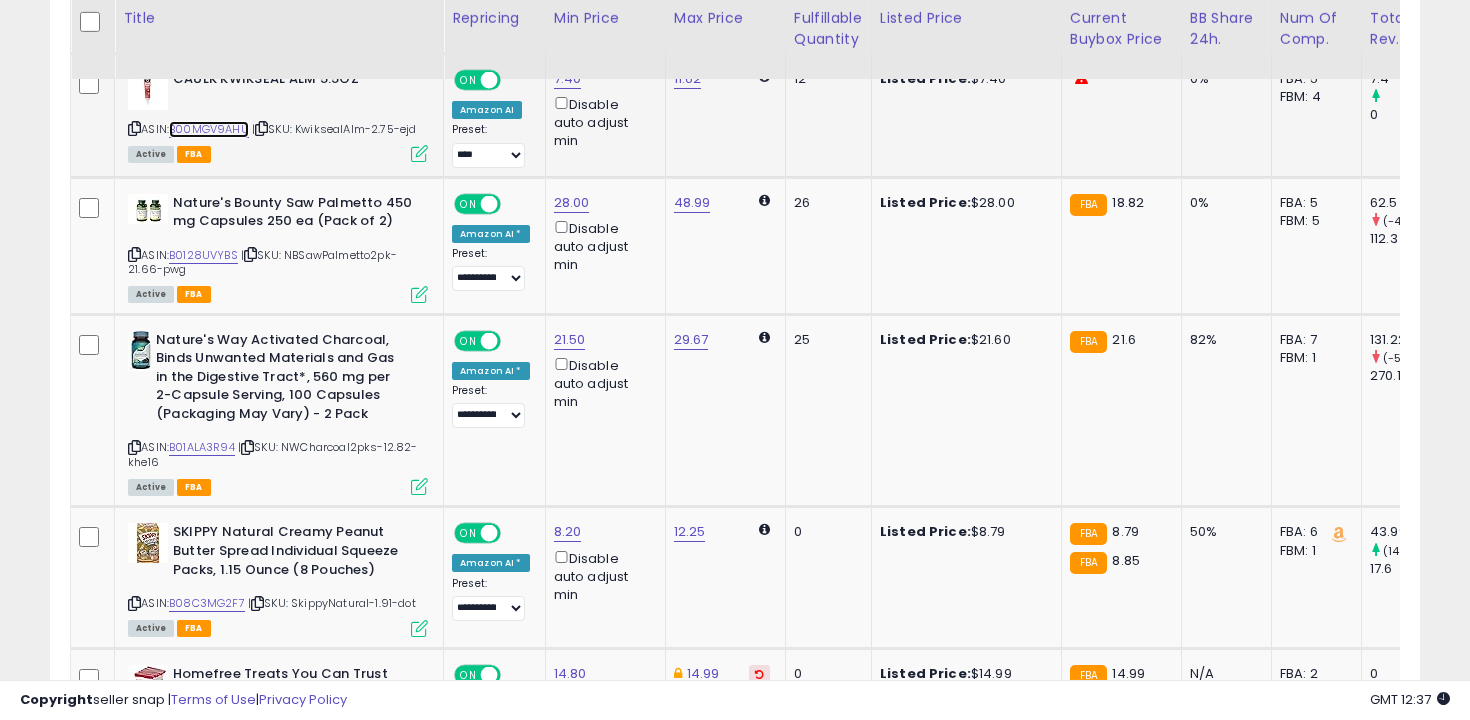 click on "B00MGV9AHU" at bounding box center (209, 129) 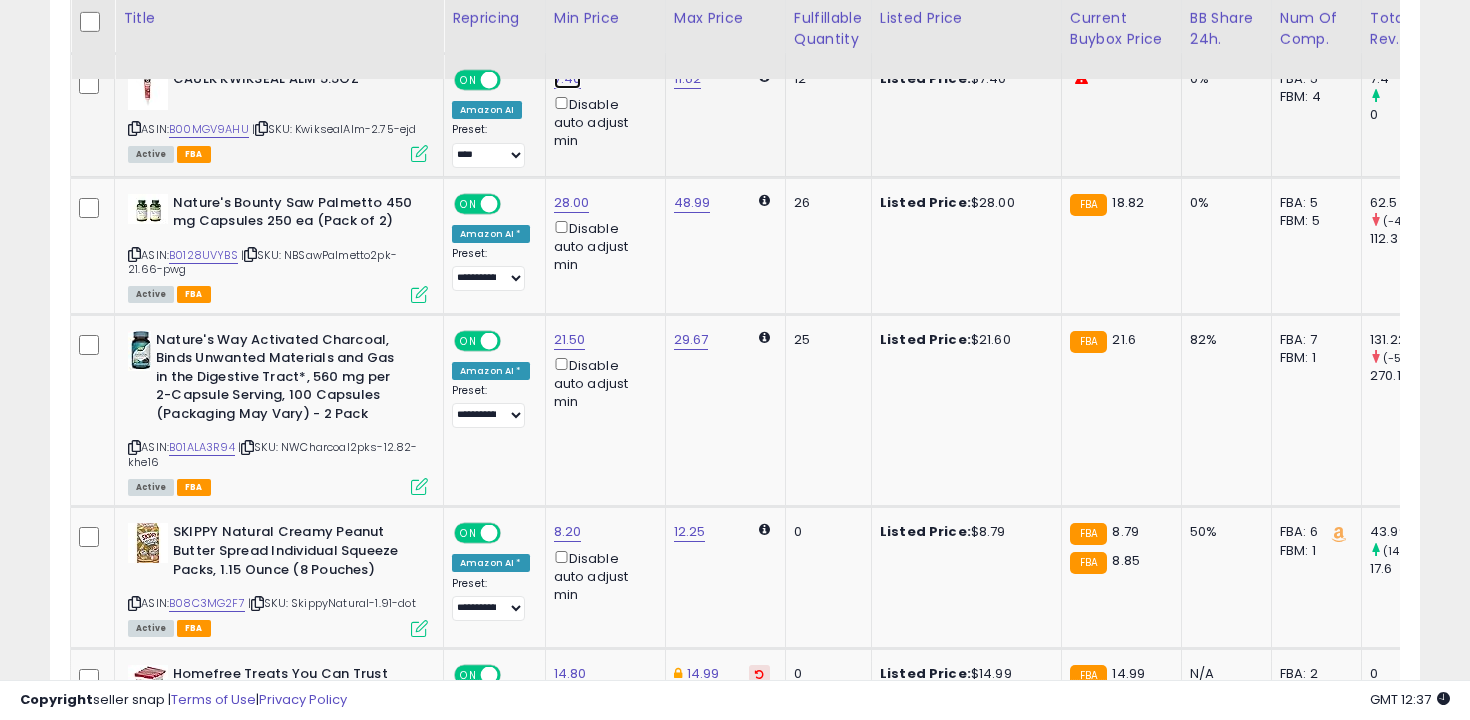 click on "7.40" at bounding box center (567, -2924) 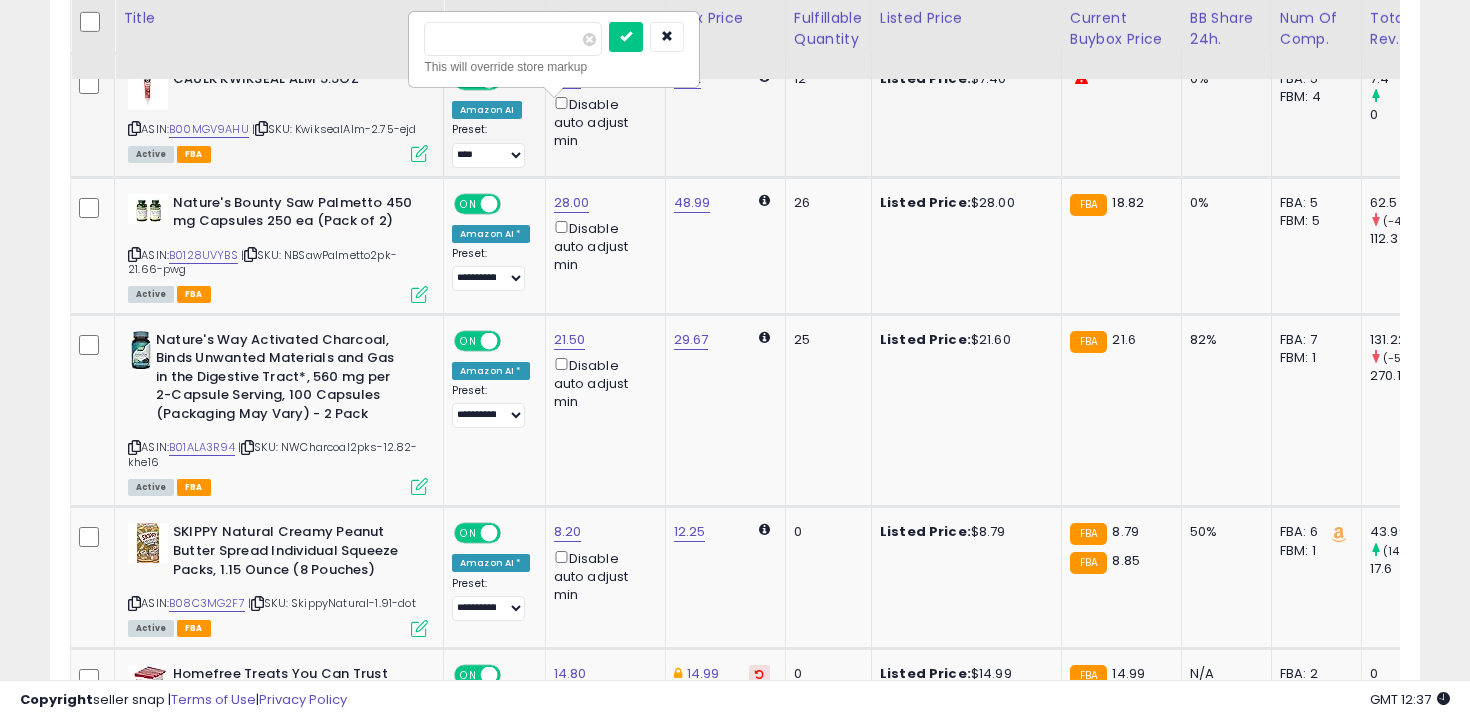 type on "***" 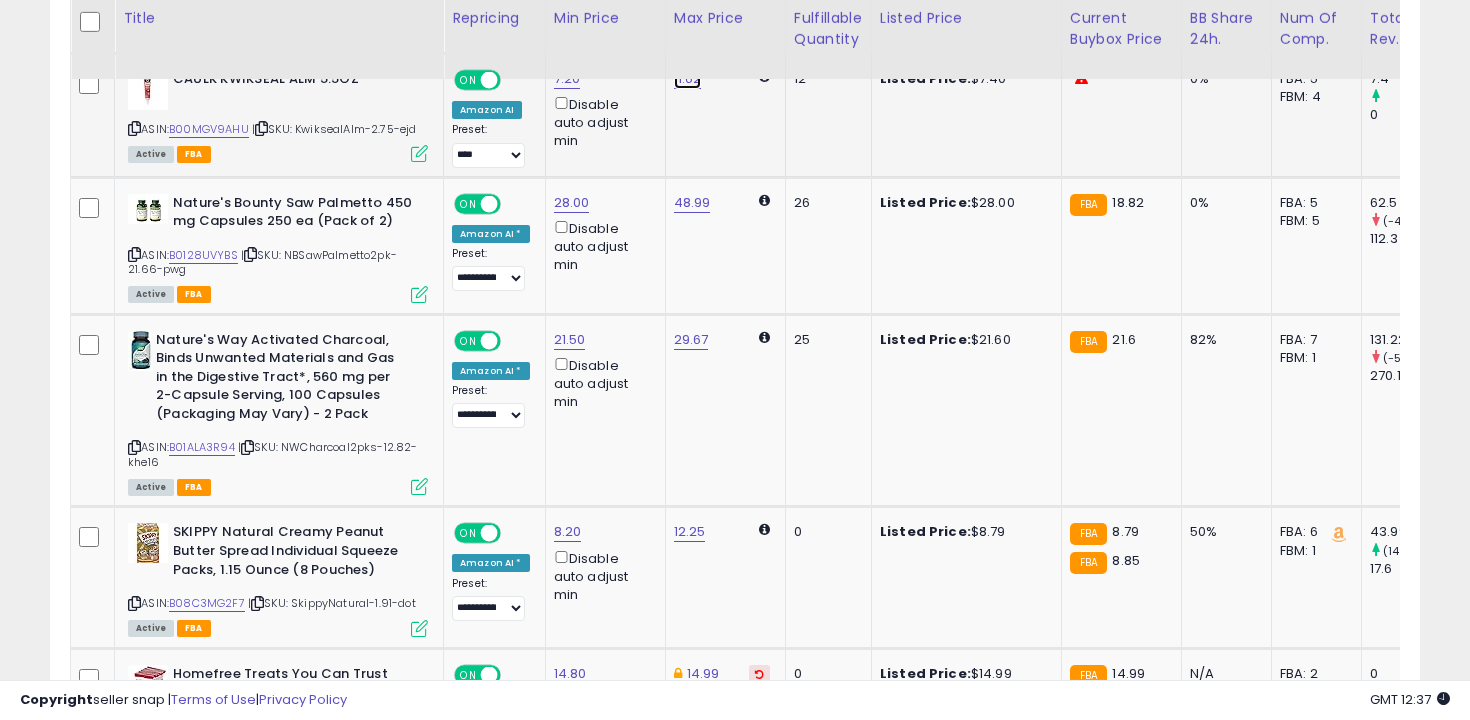 click on "11.62" at bounding box center (690, -2663) 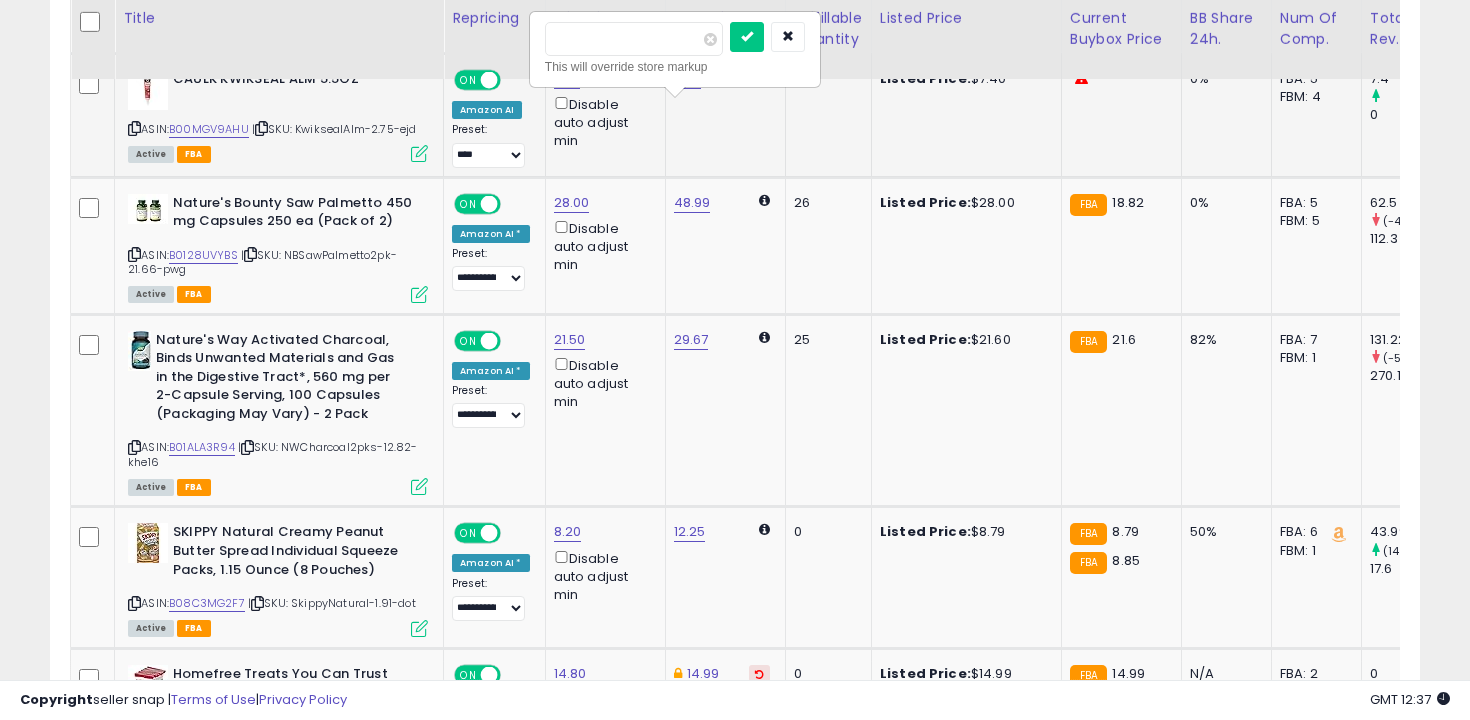 click on "*****" at bounding box center (634, 39) 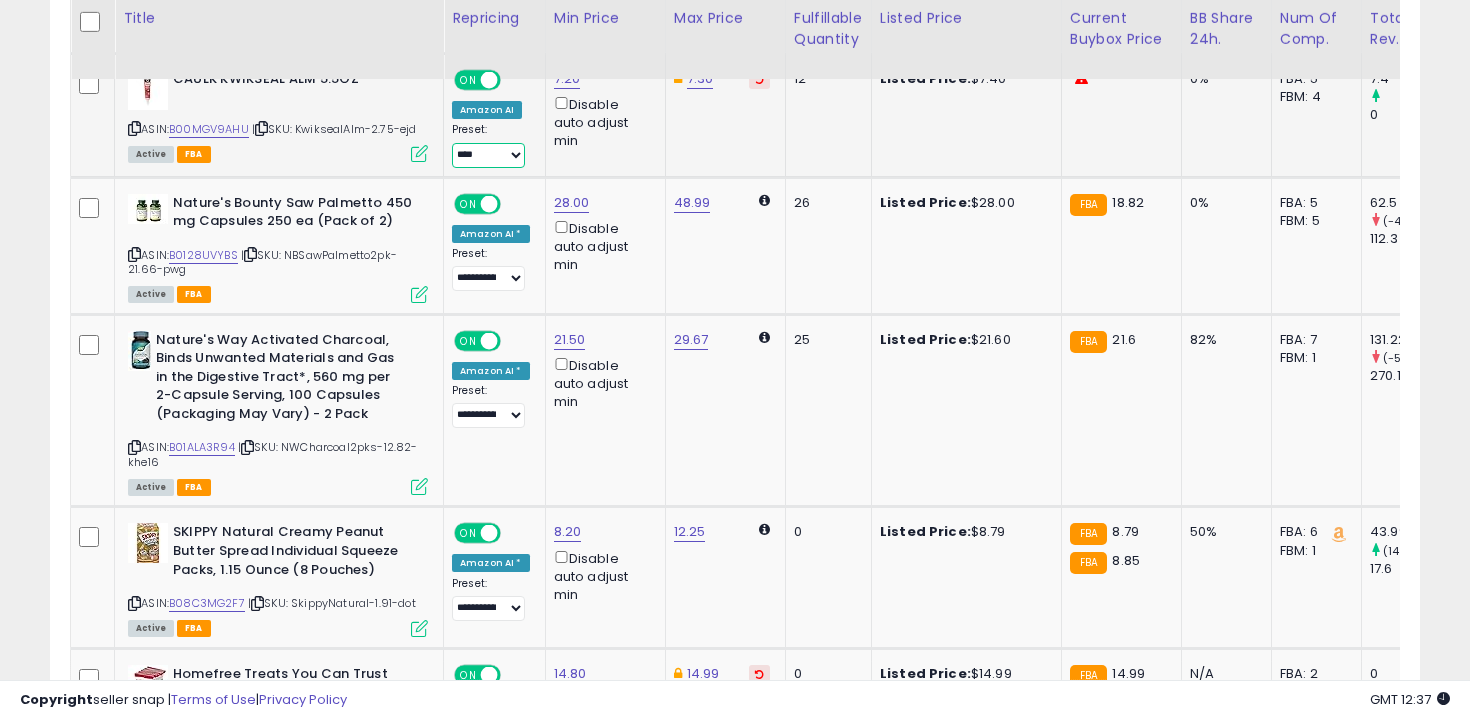 click on "**********" at bounding box center [488, 155] 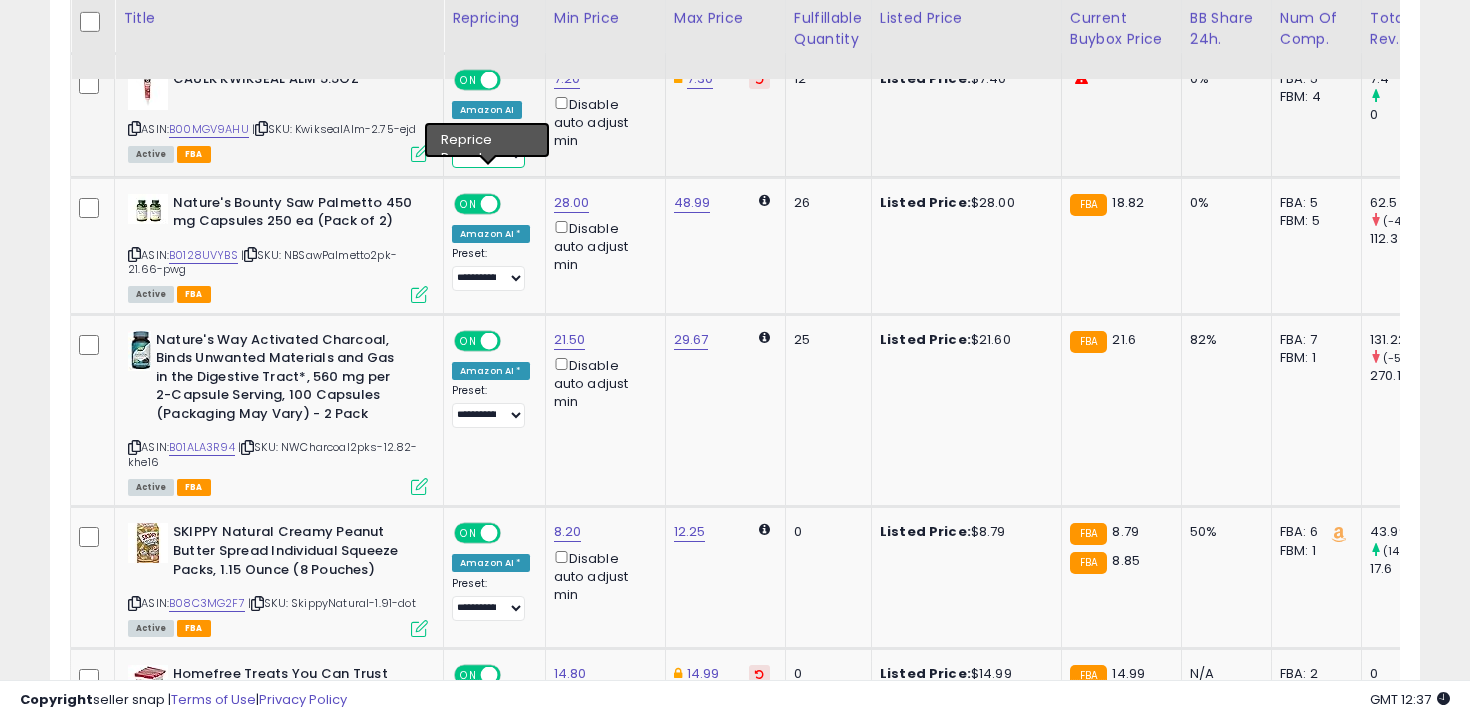 select on "**********" 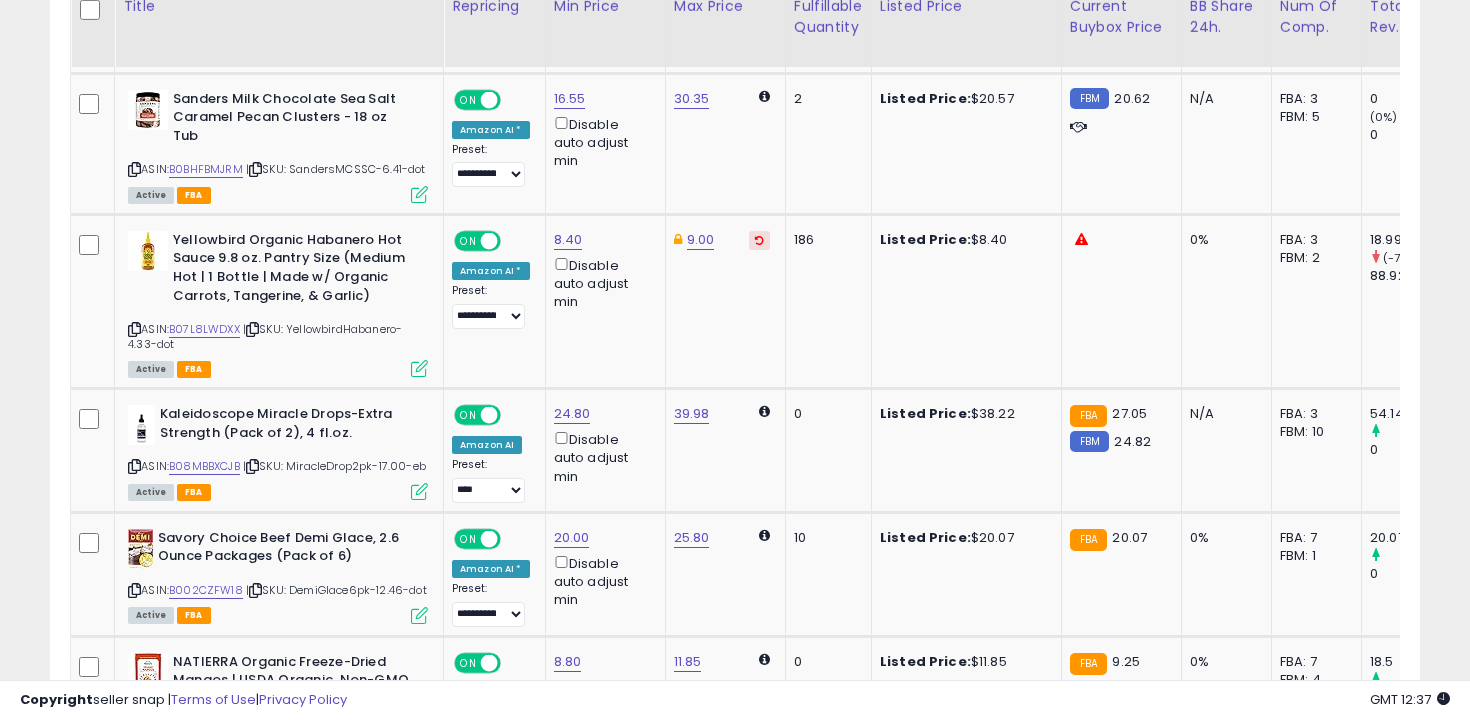 scroll, scrollTop: 4744, scrollLeft: 0, axis: vertical 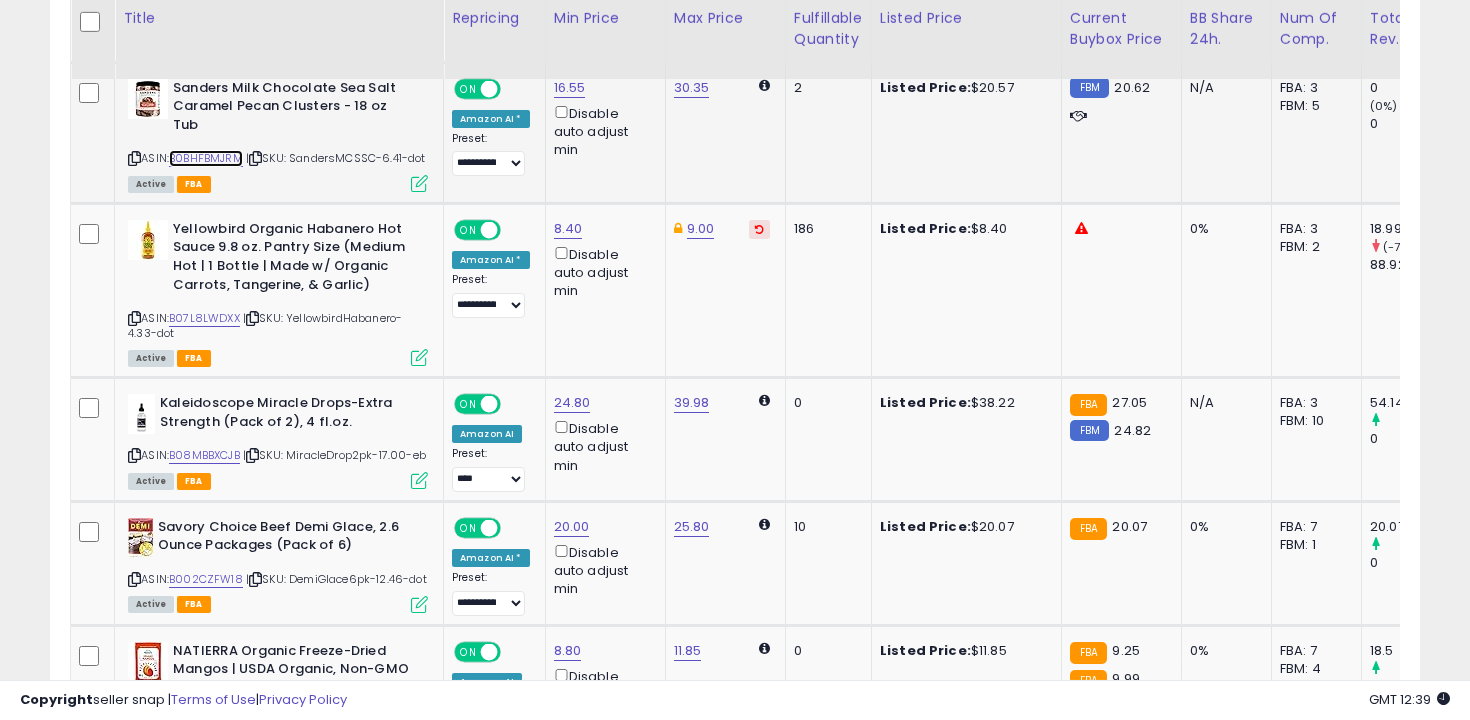 click on "B0BHFBMJRM" at bounding box center [206, 158] 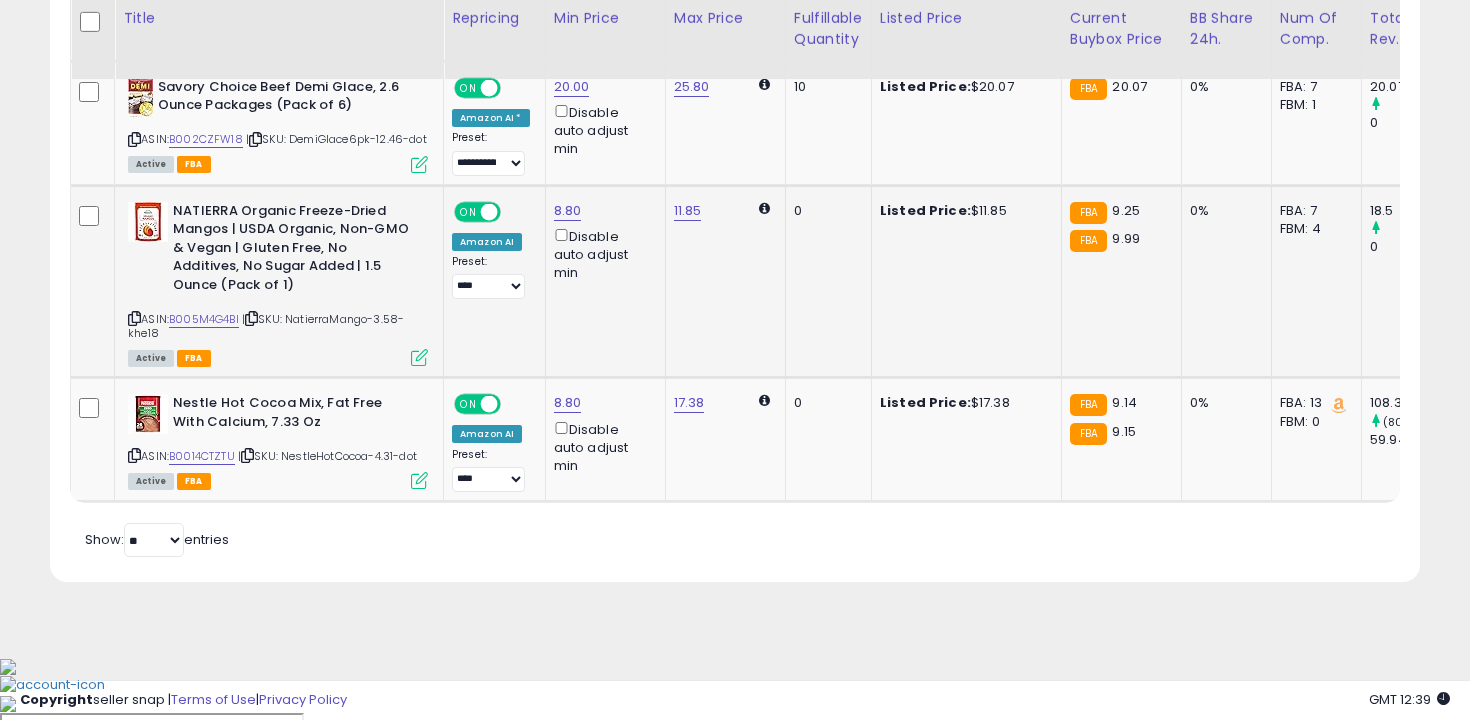 scroll, scrollTop: 5186, scrollLeft: 0, axis: vertical 